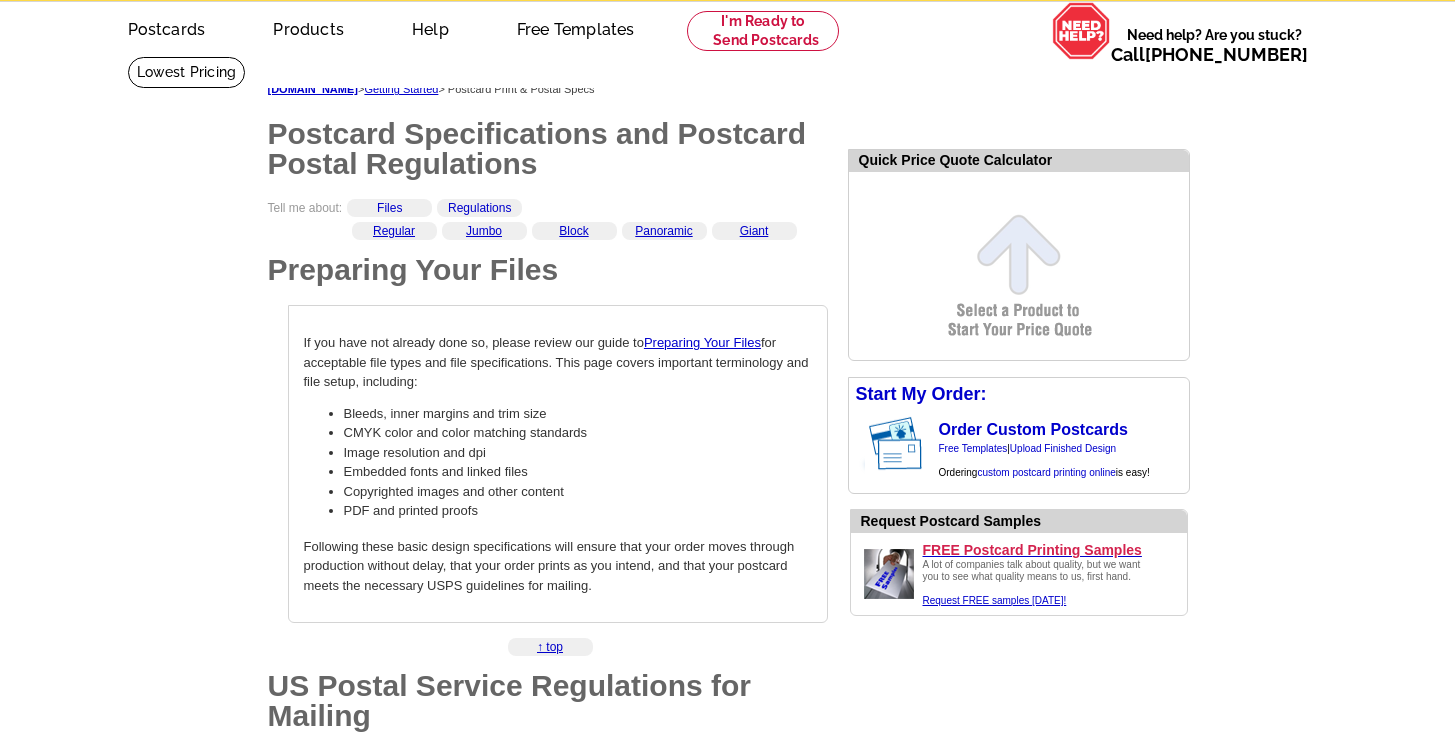 scroll, scrollTop: 120, scrollLeft: 0, axis: vertical 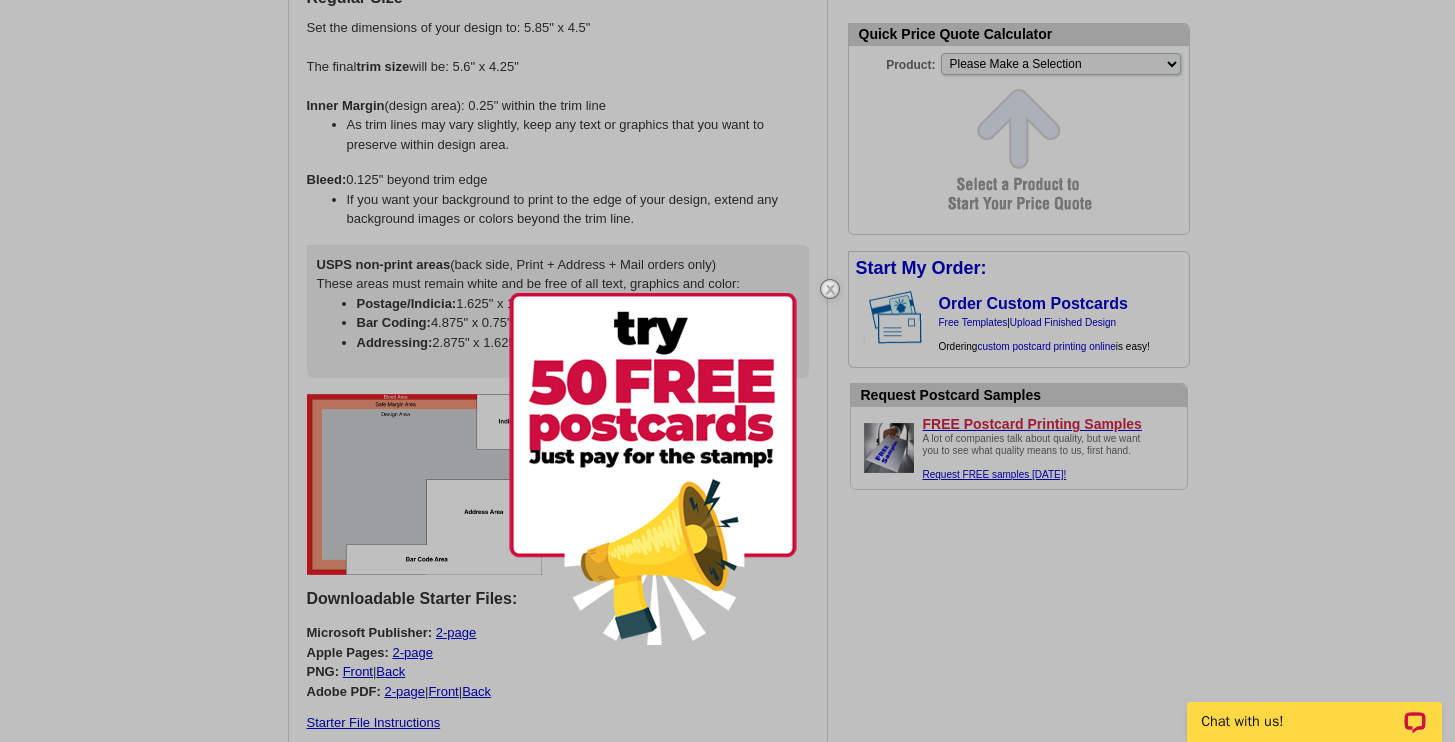 click at bounding box center [830, 289] 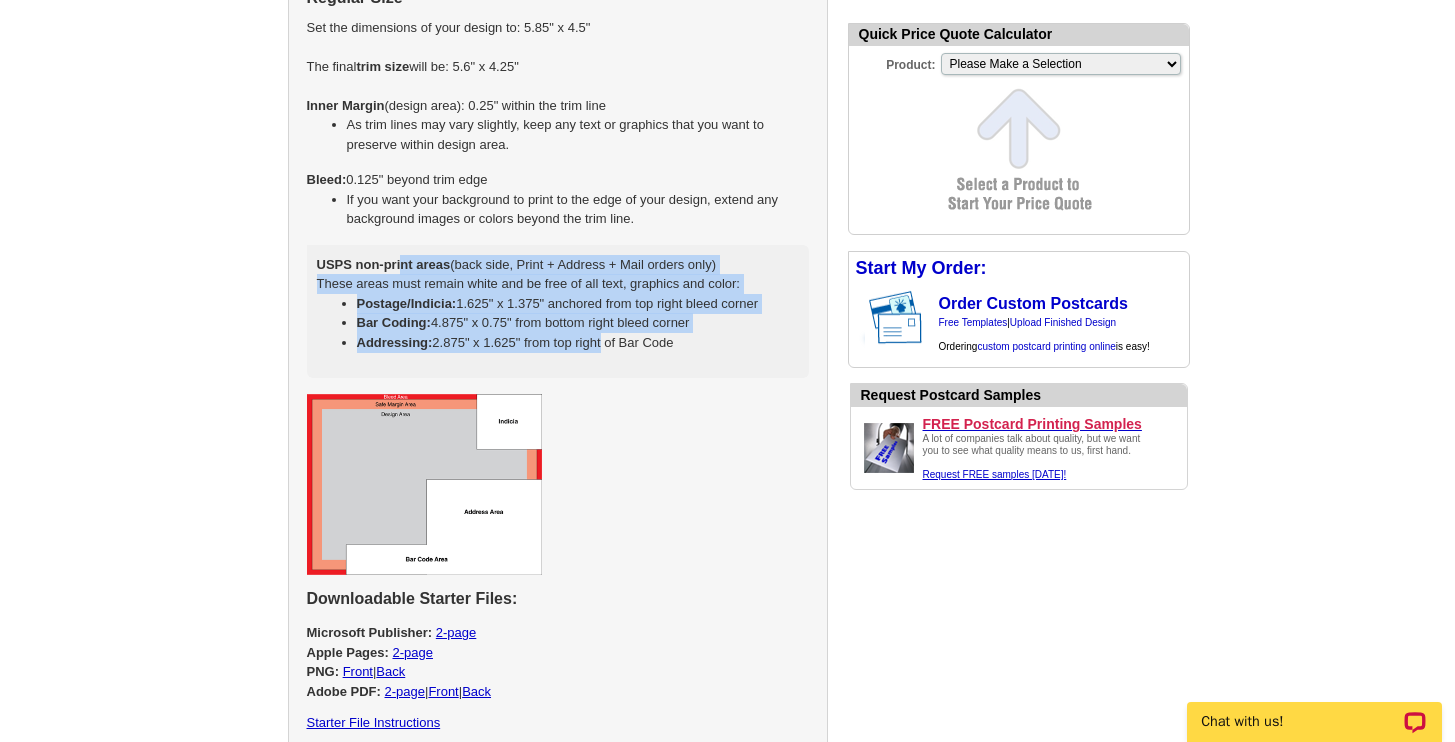 drag, startPoint x: 402, startPoint y: 268, endPoint x: 601, endPoint y: 335, distance: 209.9762 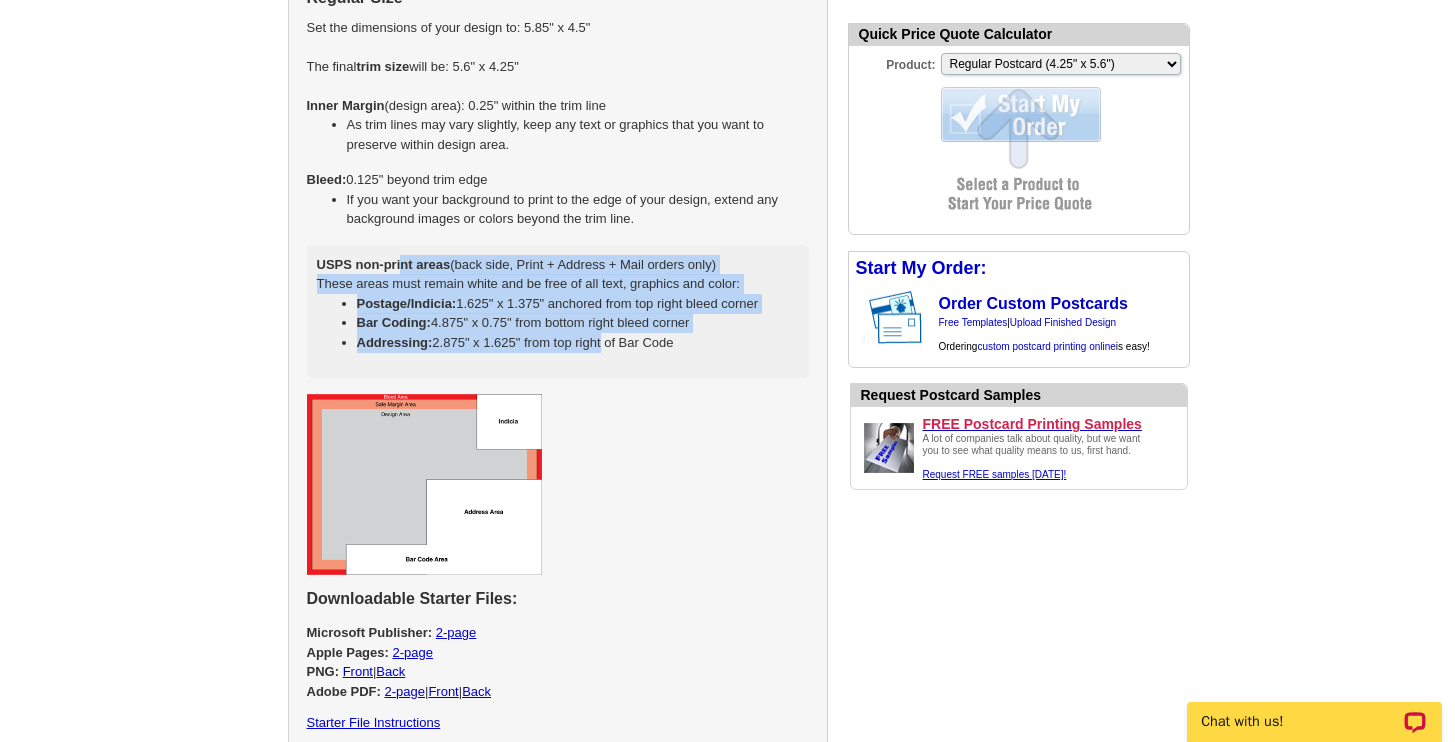 click on "Addressing:  2.875" x 1.625" from top right of Bar Code" at bounding box center [578, 343] 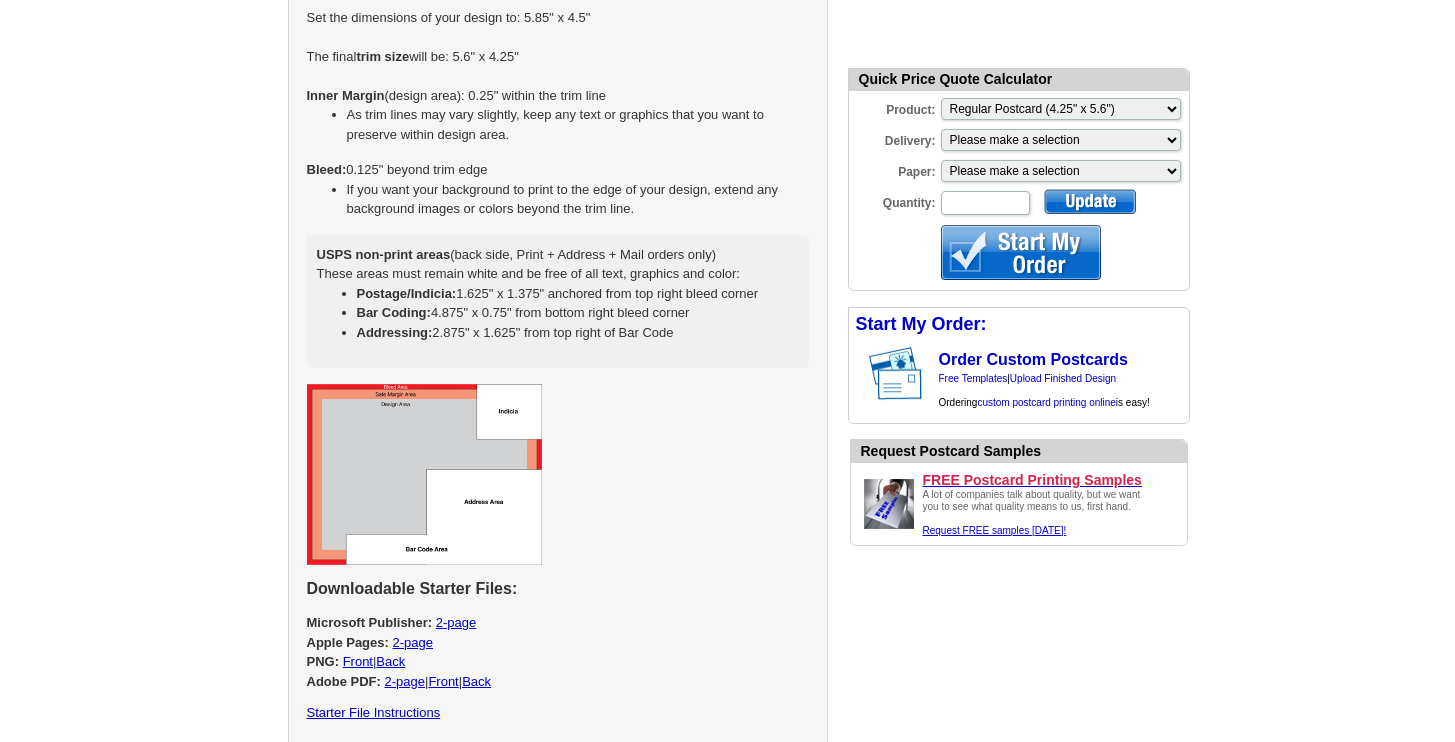 scroll, scrollTop: 1228, scrollLeft: 0, axis: vertical 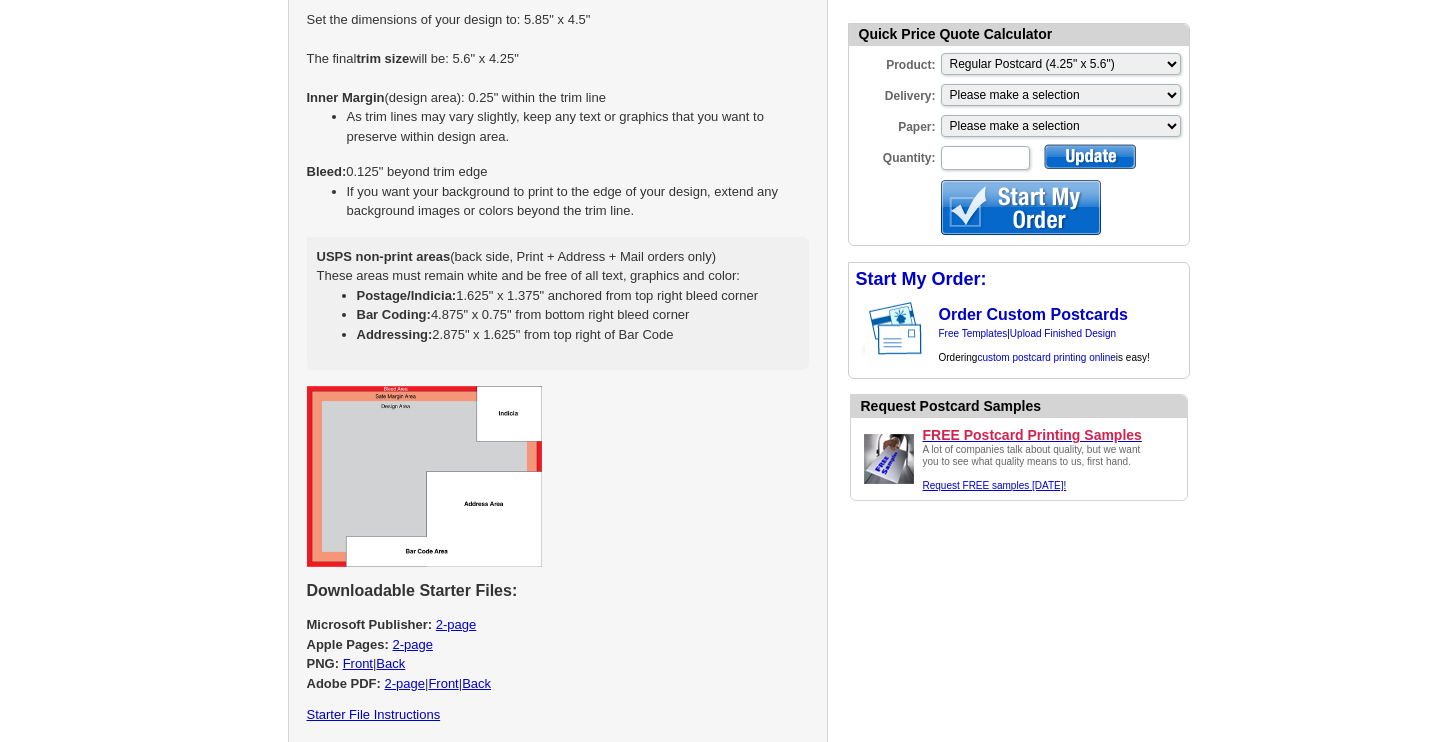 drag, startPoint x: 565, startPoint y: 258, endPoint x: 590, endPoint y: 276, distance: 30.805843 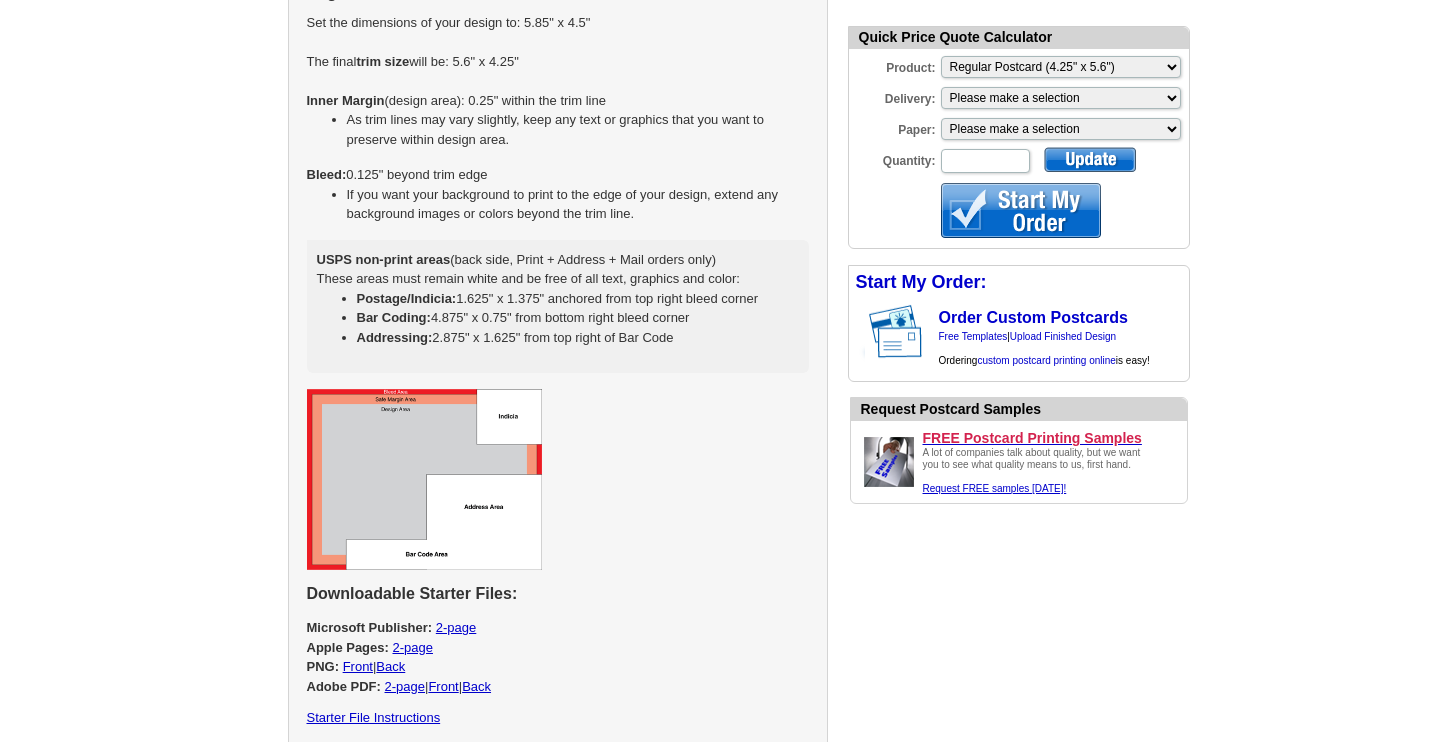 scroll, scrollTop: 1224, scrollLeft: 0, axis: vertical 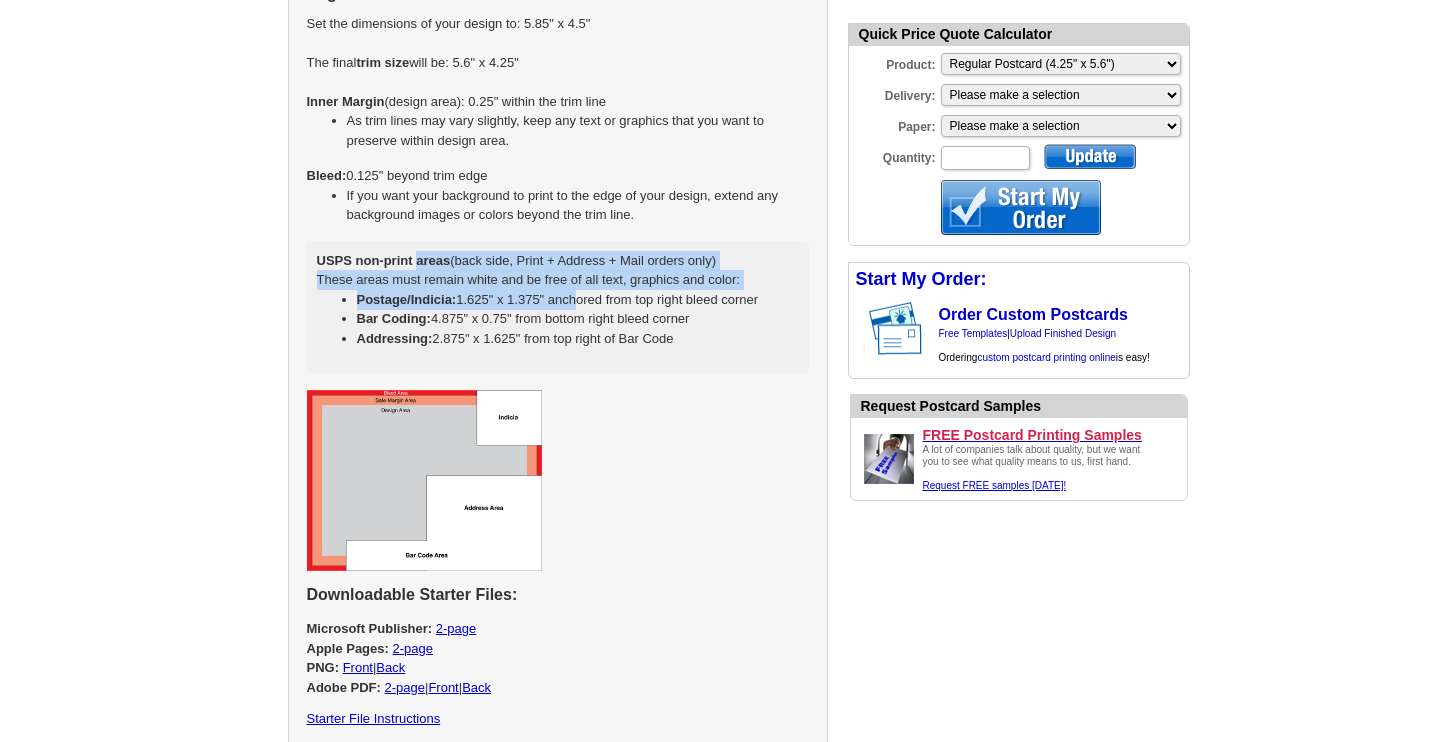 drag, startPoint x: 418, startPoint y: 261, endPoint x: 577, endPoint y: 301, distance: 163.95427 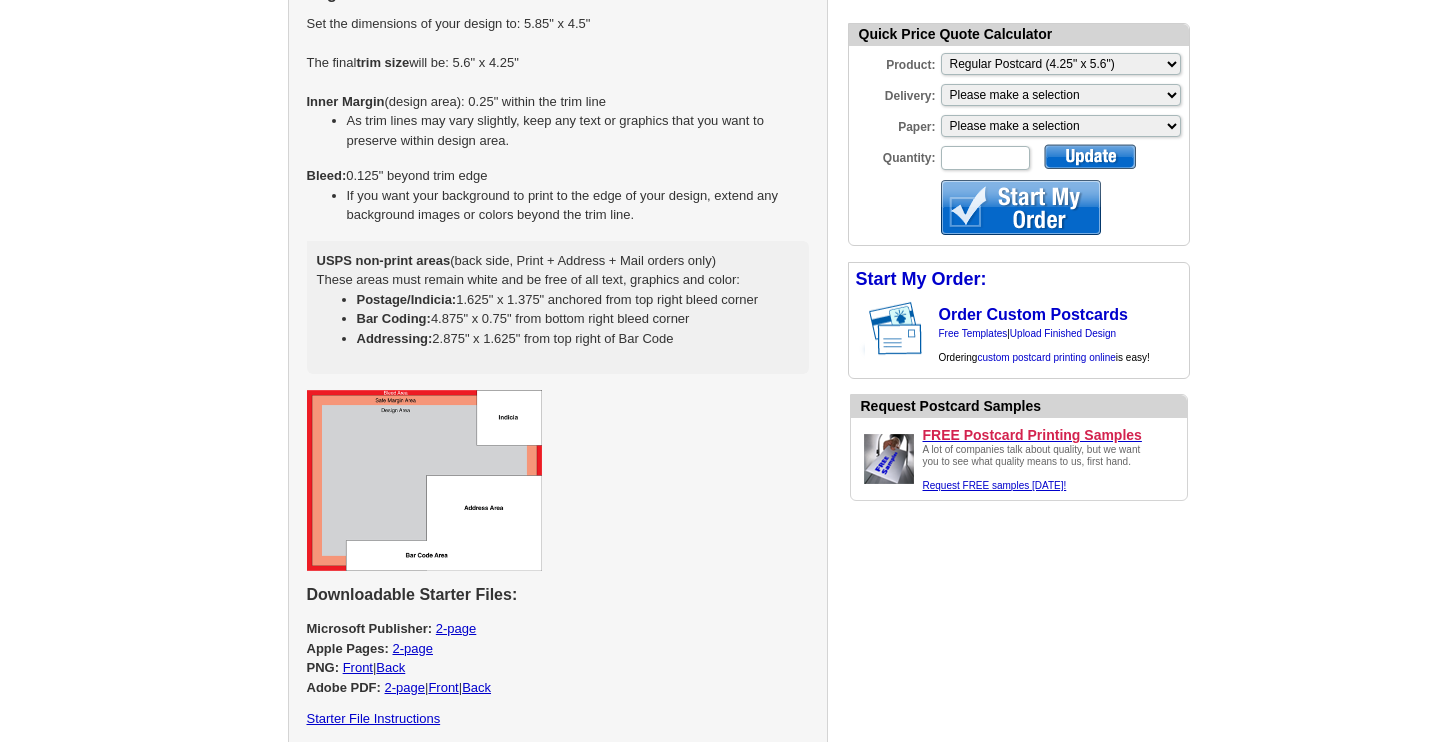 click on "Postage/Indicia:  1.625" x 1.375" anchored from top right bleed corner" at bounding box center (578, 300) 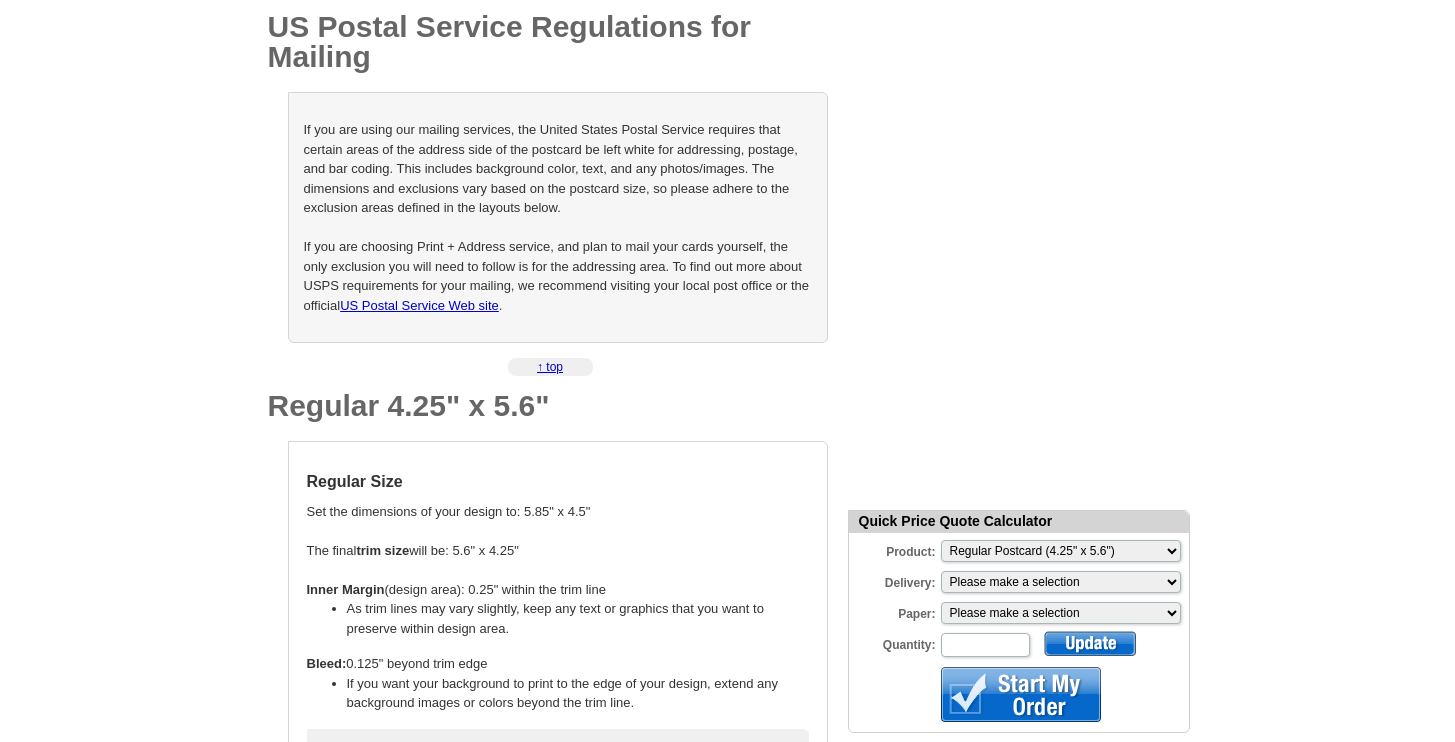 scroll, scrollTop: 727, scrollLeft: 0, axis: vertical 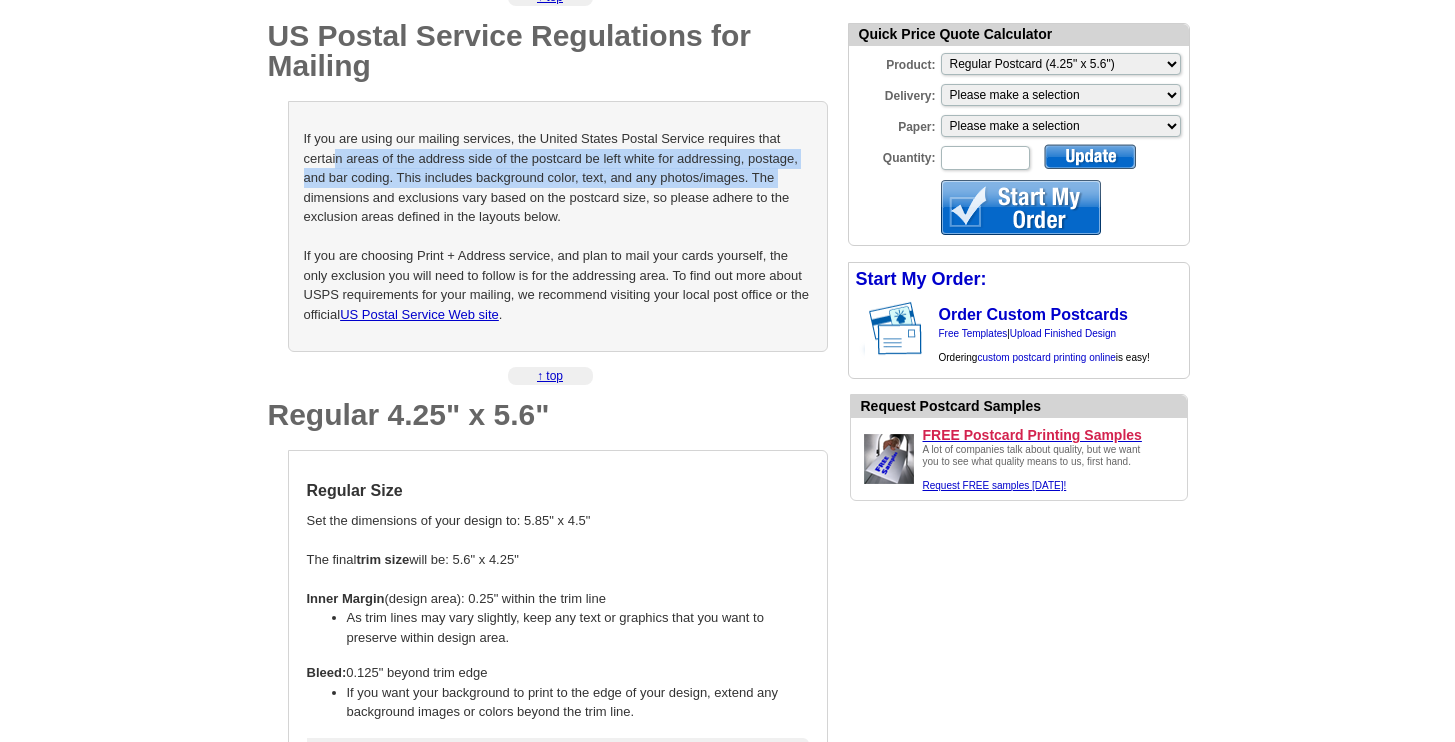 drag, startPoint x: 353, startPoint y: 160, endPoint x: 296, endPoint y: 198, distance: 68.50548 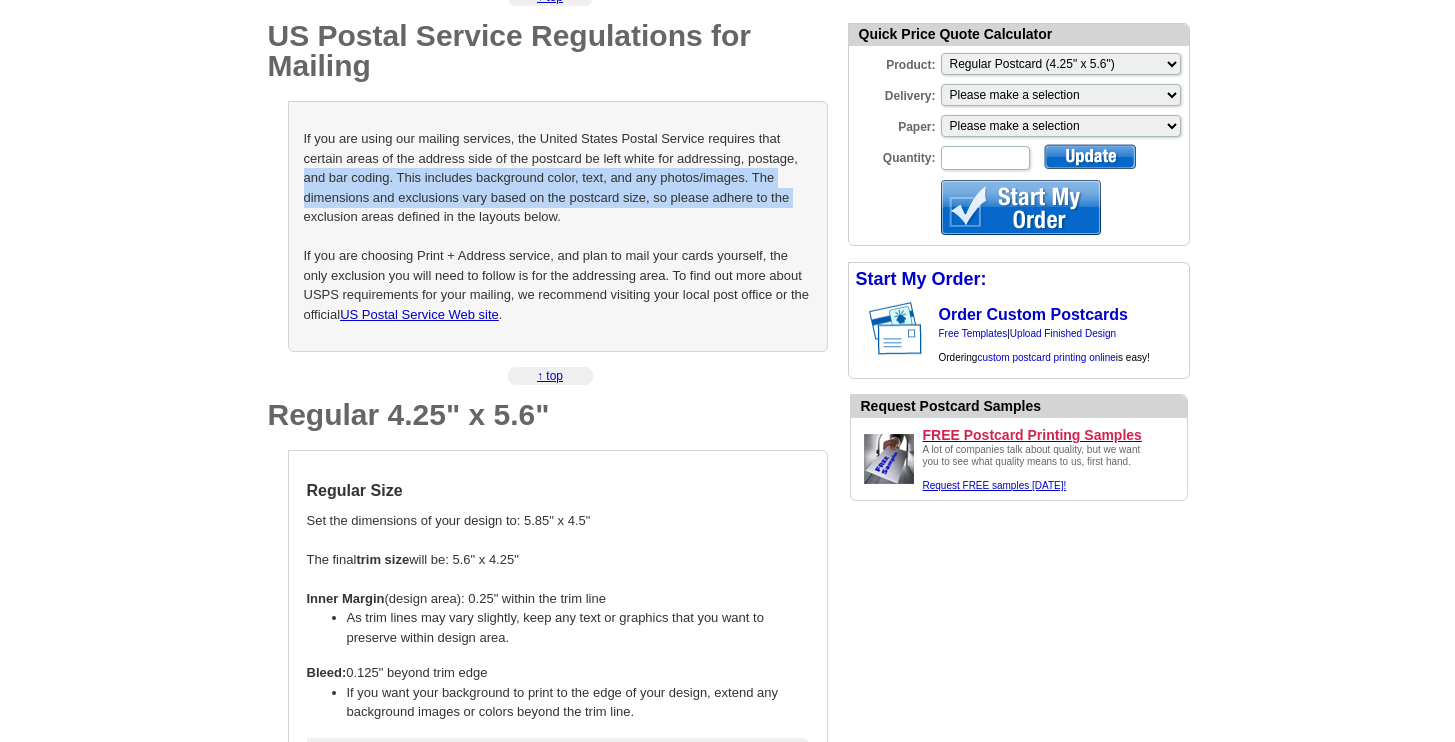 drag, startPoint x: 302, startPoint y: 219, endPoint x: 300, endPoint y: 170, distance: 49.0408 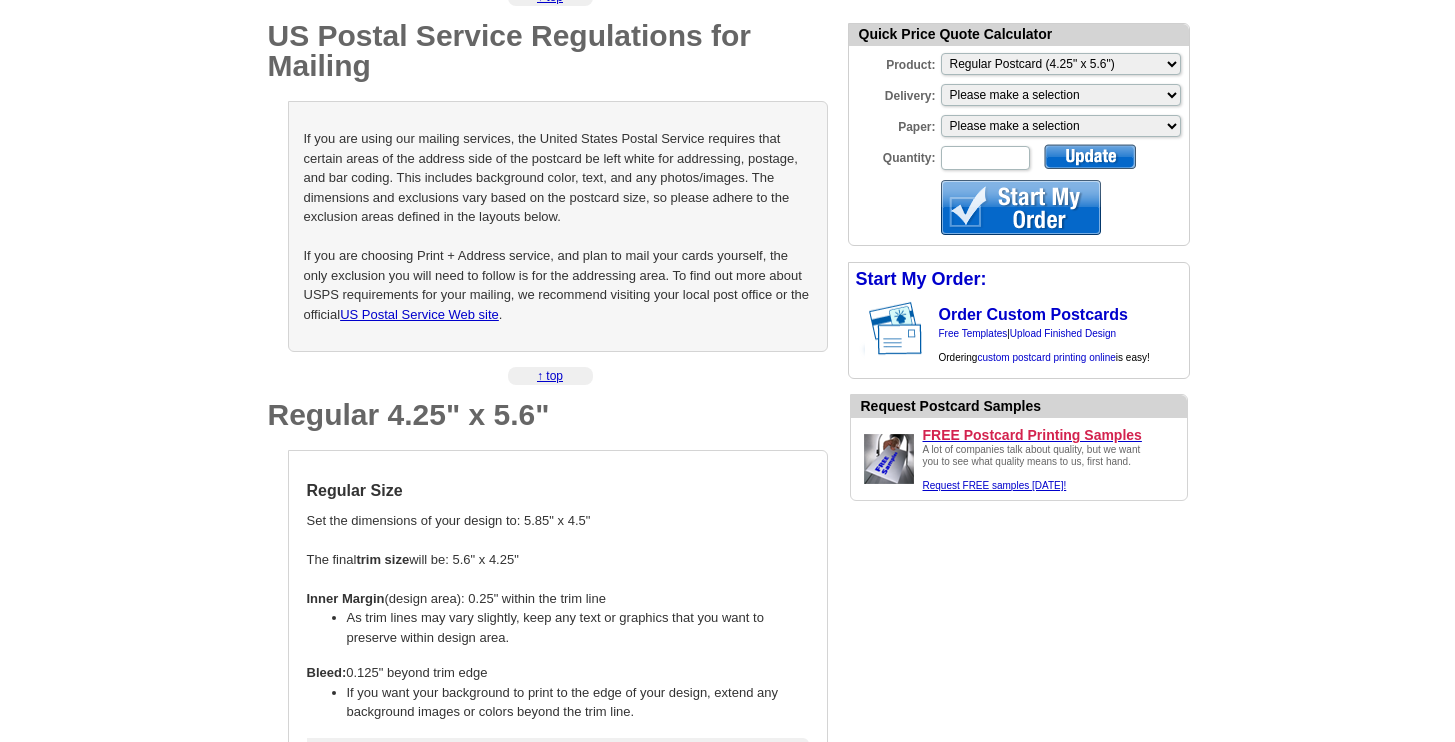 click on "If you are using our mailing services, the United States Postal Service
requires that certain areas of the address side of the postcard be left
white for addressing, postage, and bar coding. This includes background
color, text, and any photos/images. The dimensions and exclusions vary
based on the postcard size, so please adhere to the exclusion areas
defined in the layouts below.
If you are choosing Print + Address service, and plan to mail your cards
yourself, the only exclusion you will need to follow is for the
addressing area. To find out more about USPS requirements for your
mailing, we recommend visiting your local post office or the official  US Postal Service Web site ." at bounding box center [558, 226] 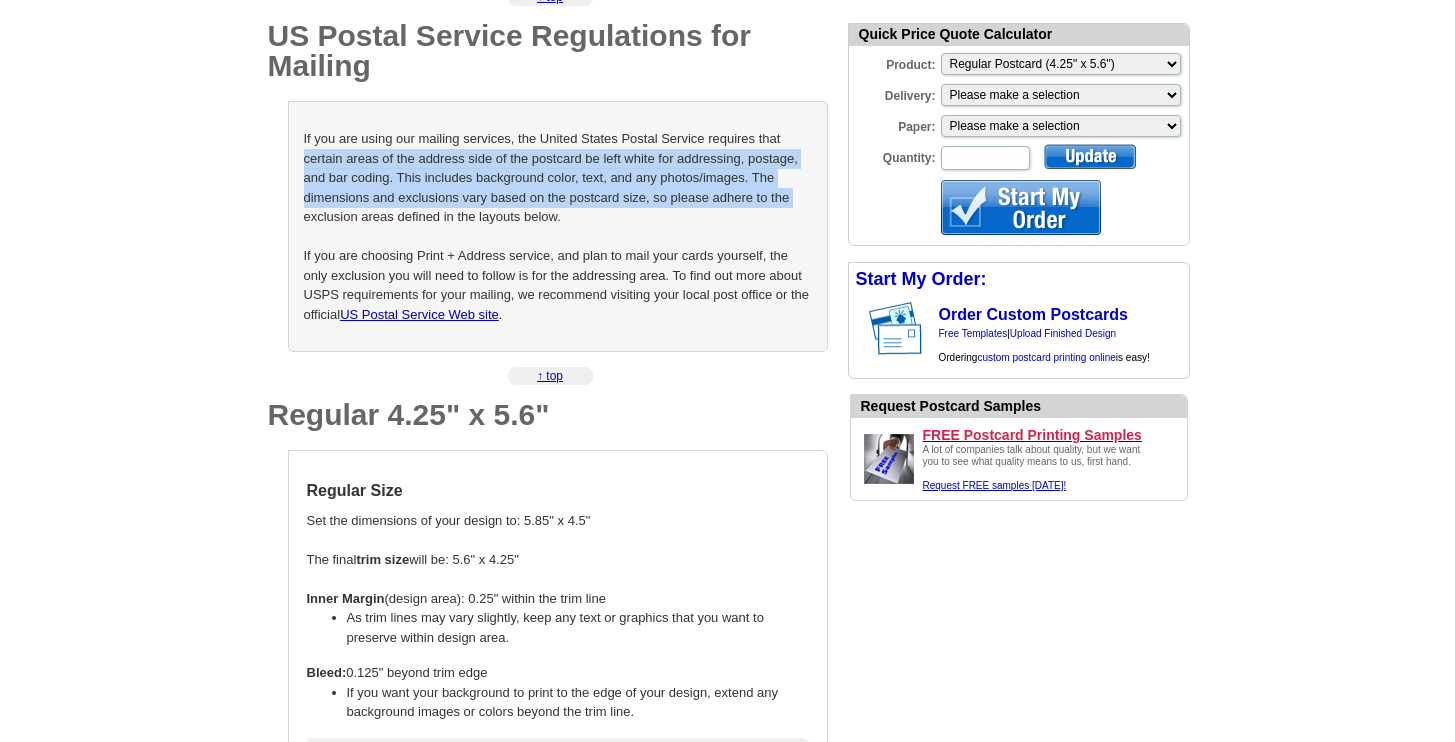 drag, startPoint x: 300, startPoint y: 158, endPoint x: 307, endPoint y: 215, distance: 57.428215 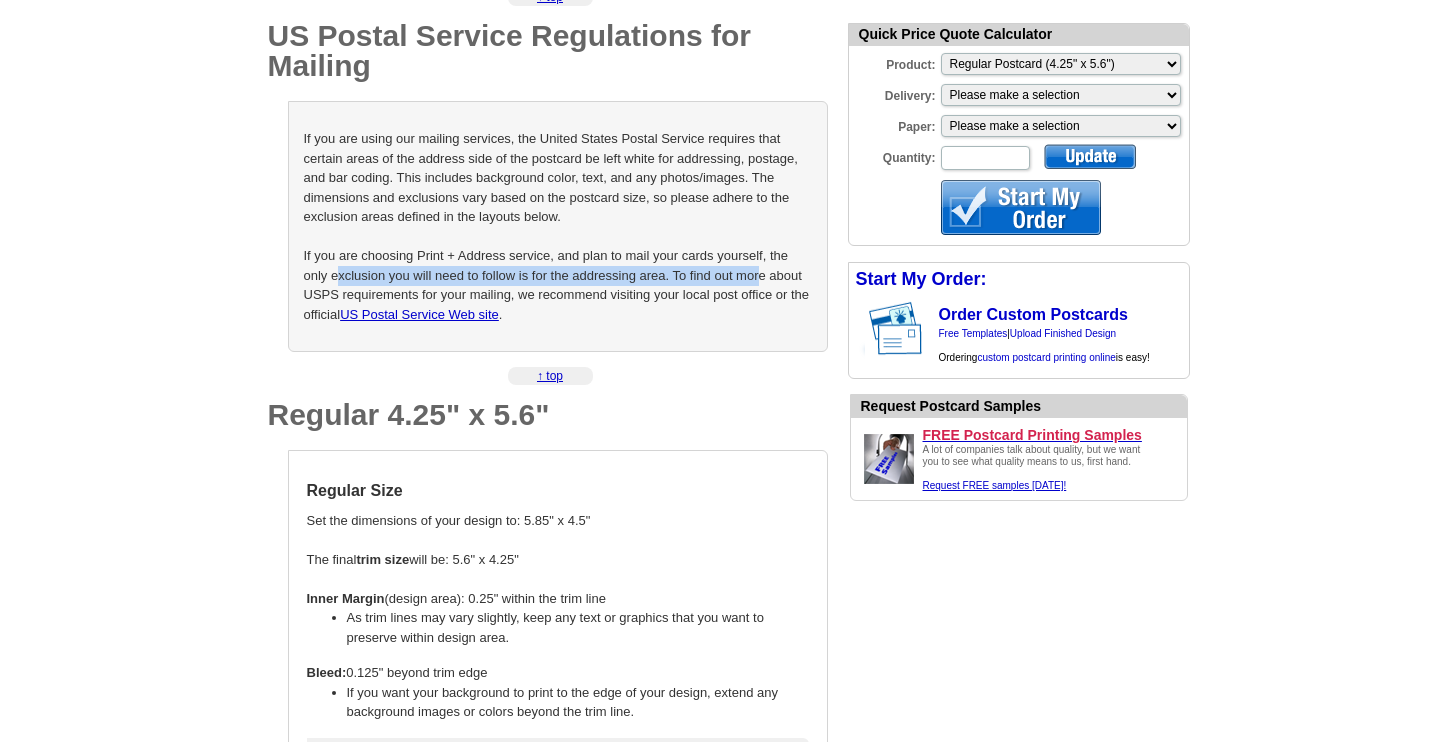 drag, startPoint x: 315, startPoint y: 273, endPoint x: 733, endPoint y: 289, distance: 418.30612 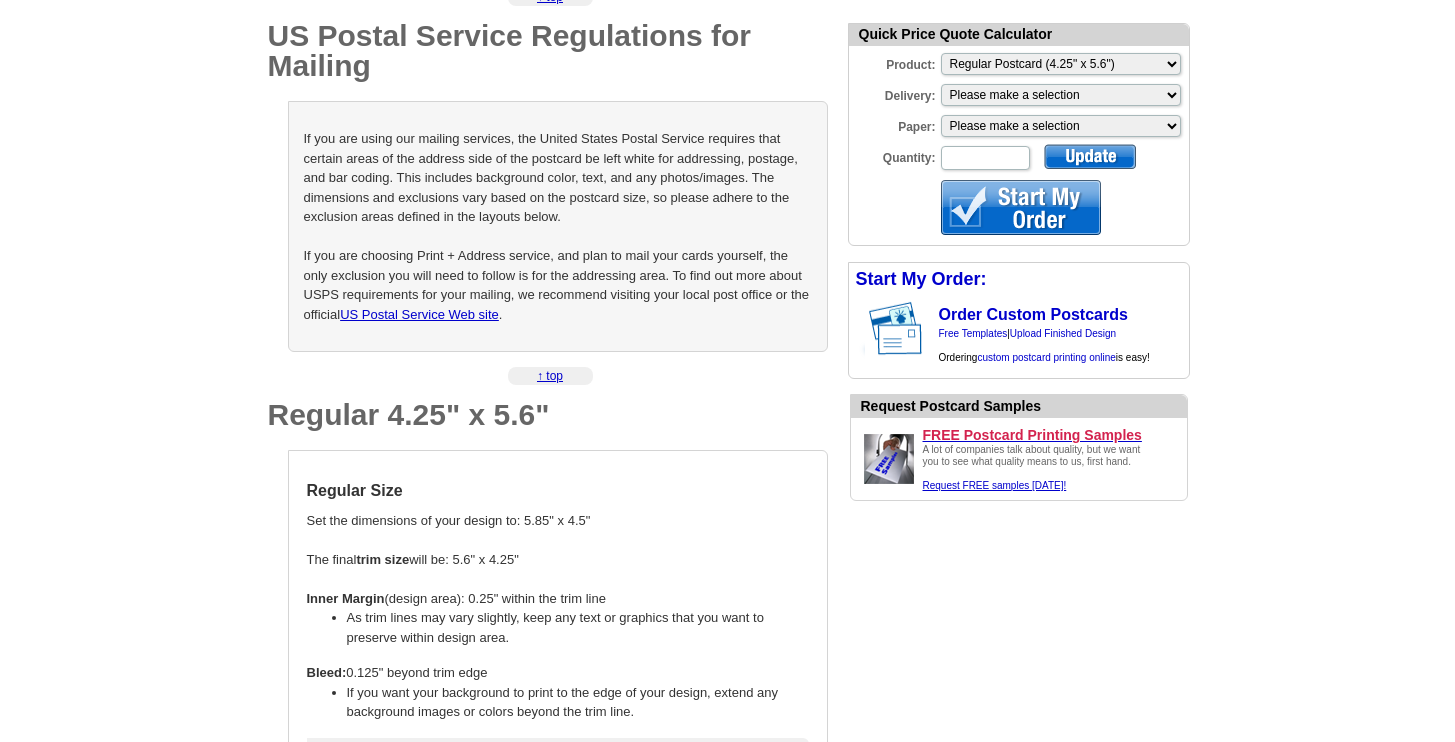 click on "If you are using our mailing services, the United States Postal Service
requires that certain areas of the address side of the postcard be left
white for addressing, postage, and bar coding. This includes background
color, text, and any photos/images. The dimensions and exclusions vary
based on the postcard size, so please adhere to the exclusion areas
defined in the layouts below.
If you are choosing Print + Address service, and plan to mail your cards
yourself, the only exclusion you will need to follow is for the
addressing area. To find out more about USPS requirements for your
mailing, we recommend visiting your local post office or the official  US Postal Service Web site ." at bounding box center (558, 226) 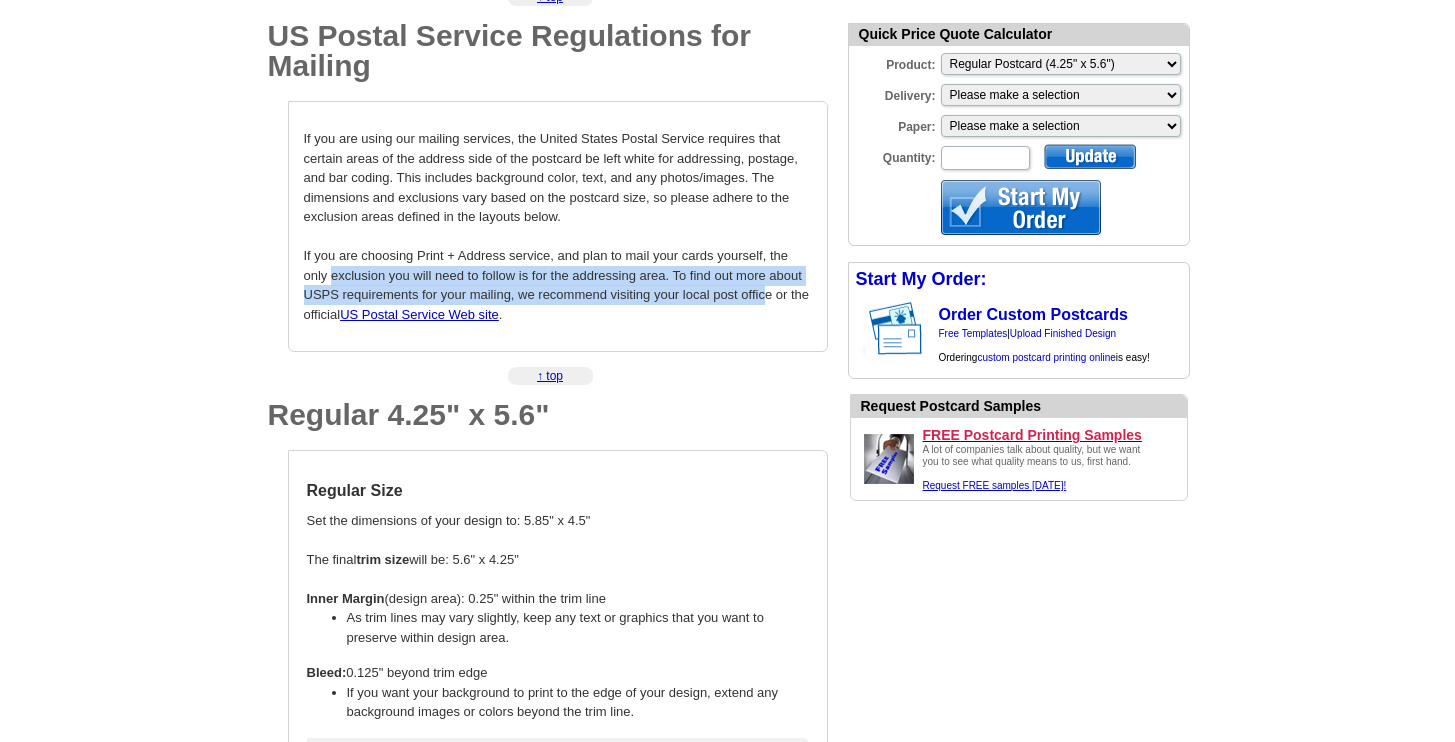 drag, startPoint x: 734, startPoint y: 297, endPoint x: 269, endPoint y: 270, distance: 465.7832 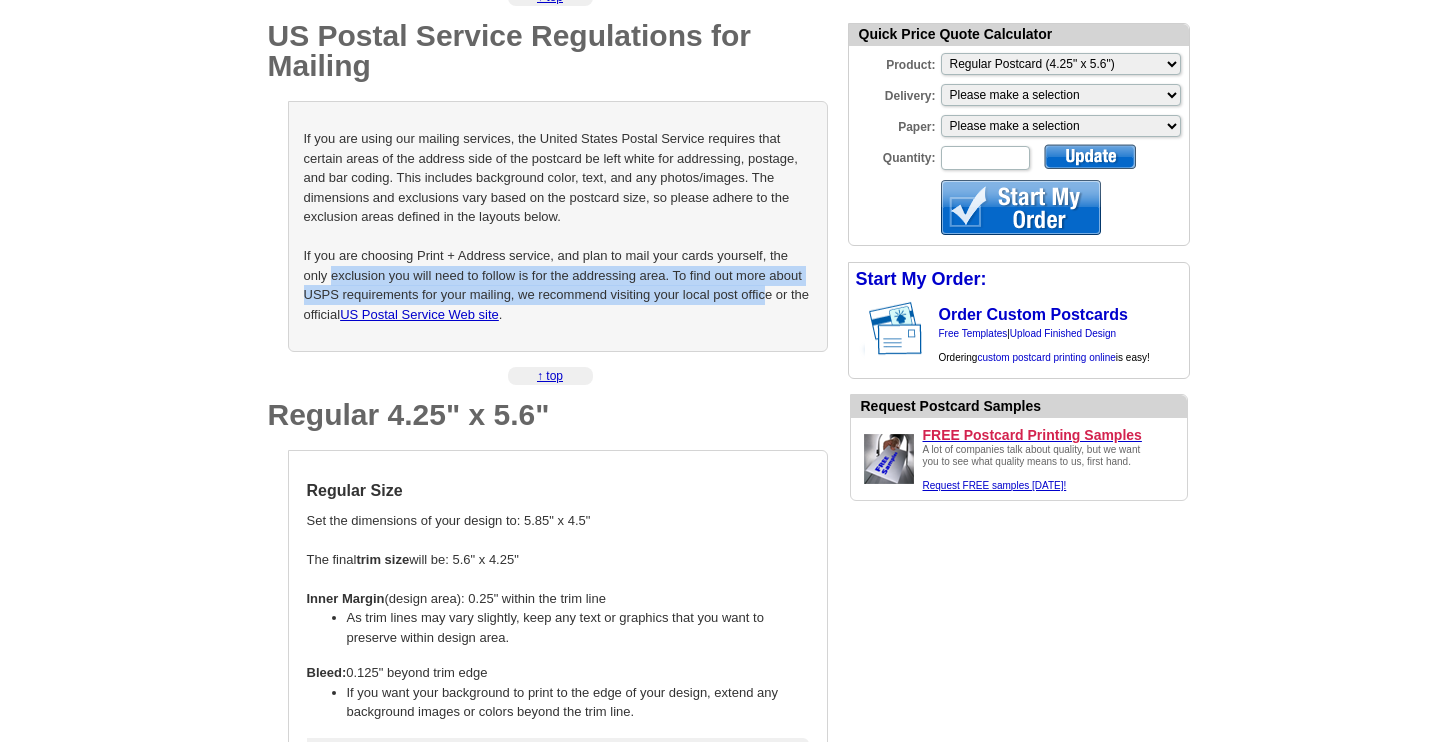 click on "If you are using our mailing services, the United States Postal Service
requires that certain areas of the address side of the postcard be left
white for addressing, postage, and bar coding. This includes background
color, text, and any photos/images. The dimensions and exclusions vary
based on the postcard size, so please adhere to the exclusion areas
defined in the layouts below.
If you are choosing Print + Address service, and plan to mail your cards
yourself, the only exclusion you will need to follow is for the
addressing area. To find out more about USPS requirements for your
mailing, we recommend visiting your local post office or the official  US Postal Service Web site ." at bounding box center (558, 226) 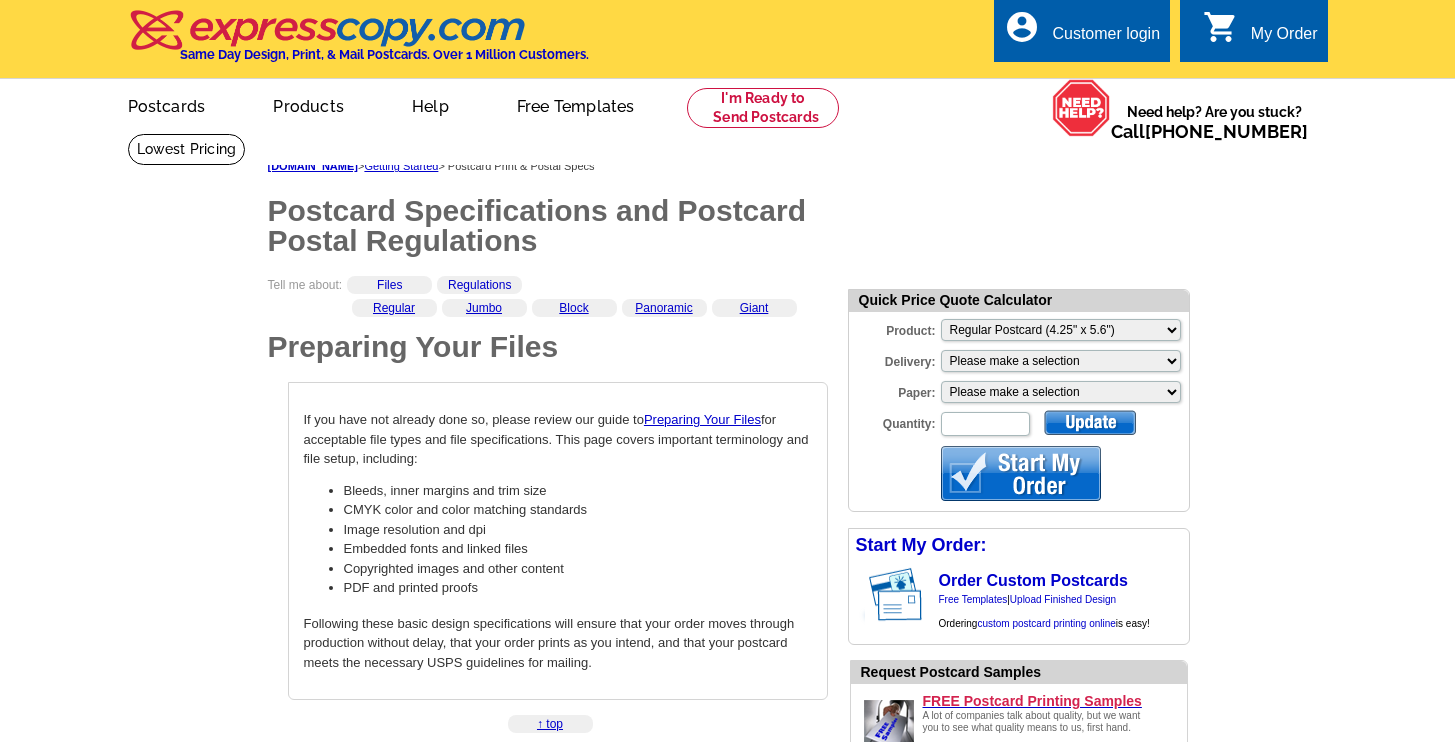 scroll, scrollTop: 634, scrollLeft: 0, axis: vertical 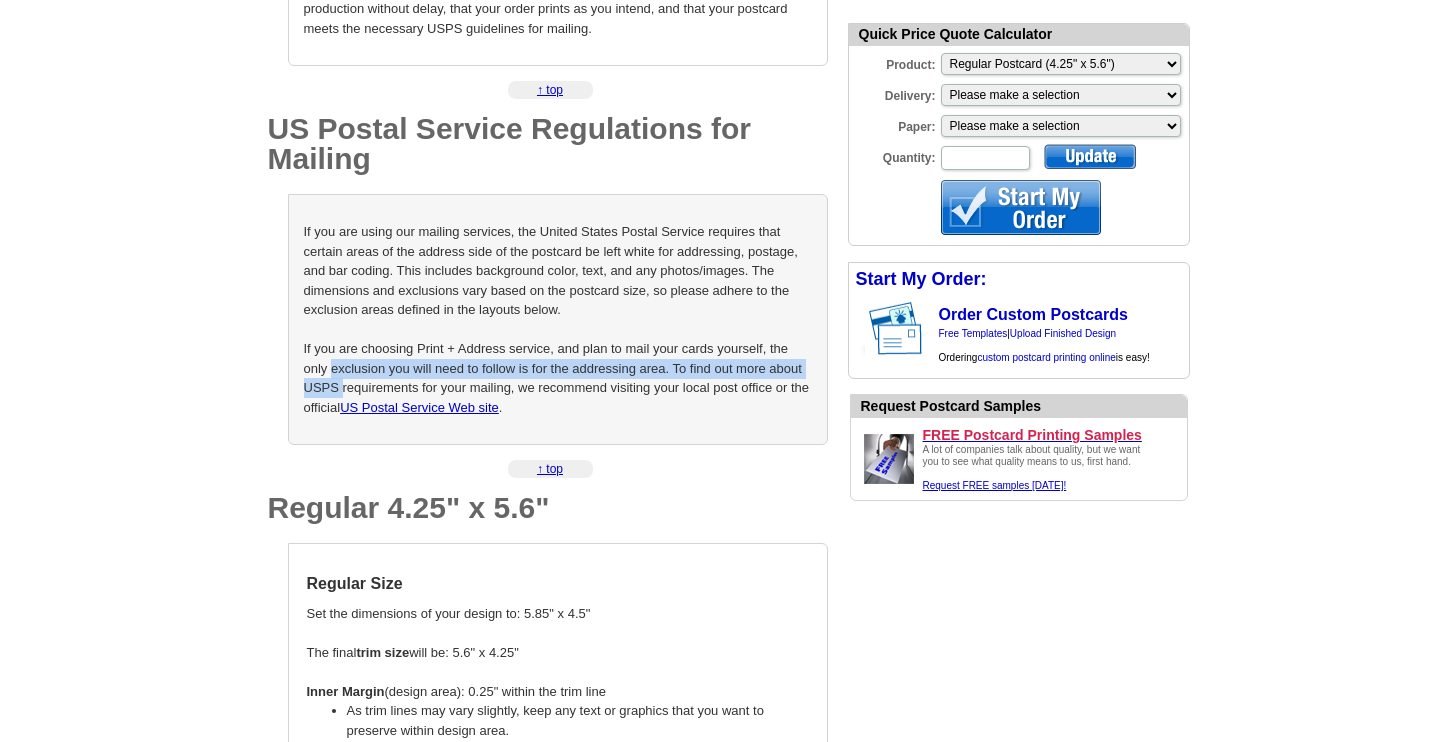 drag, startPoint x: 304, startPoint y: 391, endPoint x: 303, endPoint y: 371, distance: 20.024984 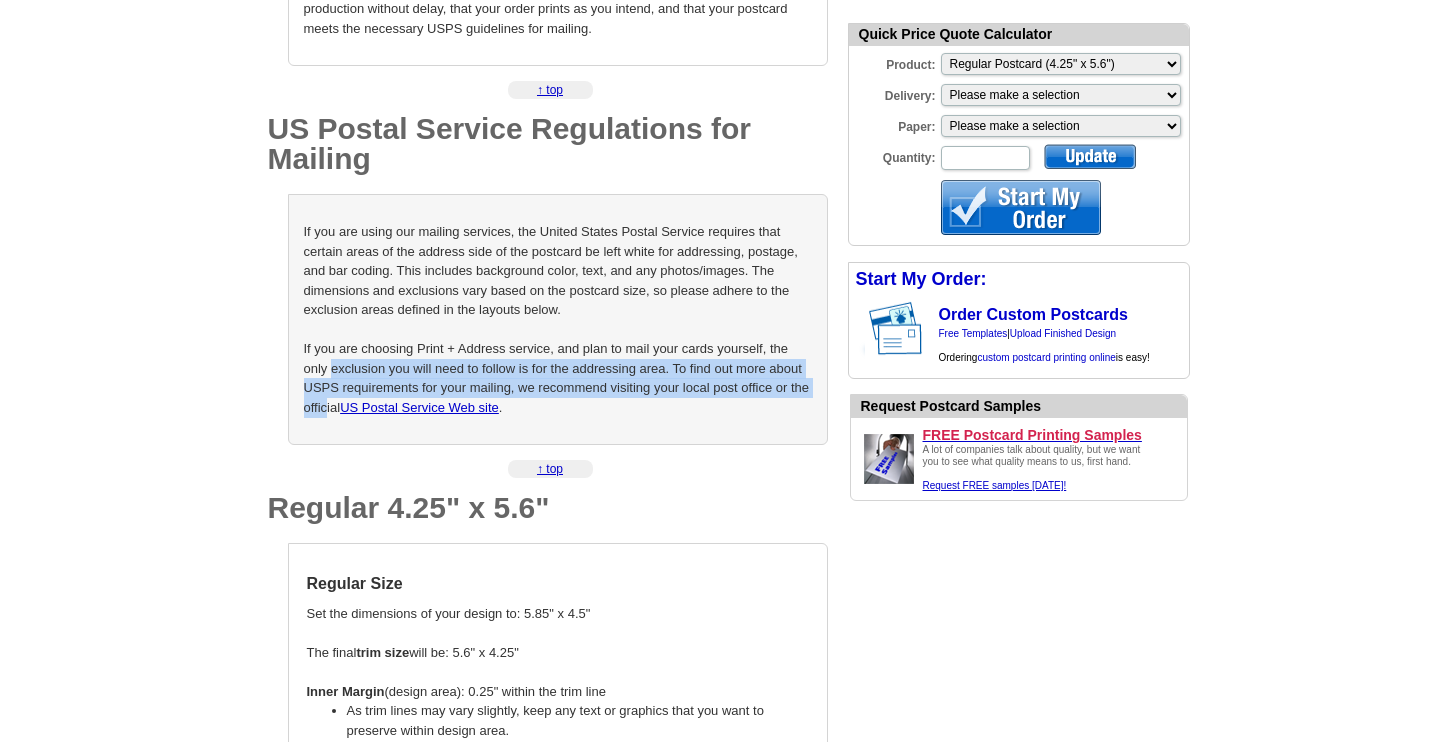 drag, startPoint x: 302, startPoint y: 368, endPoint x: 305, endPoint y: 401, distance: 33.13608 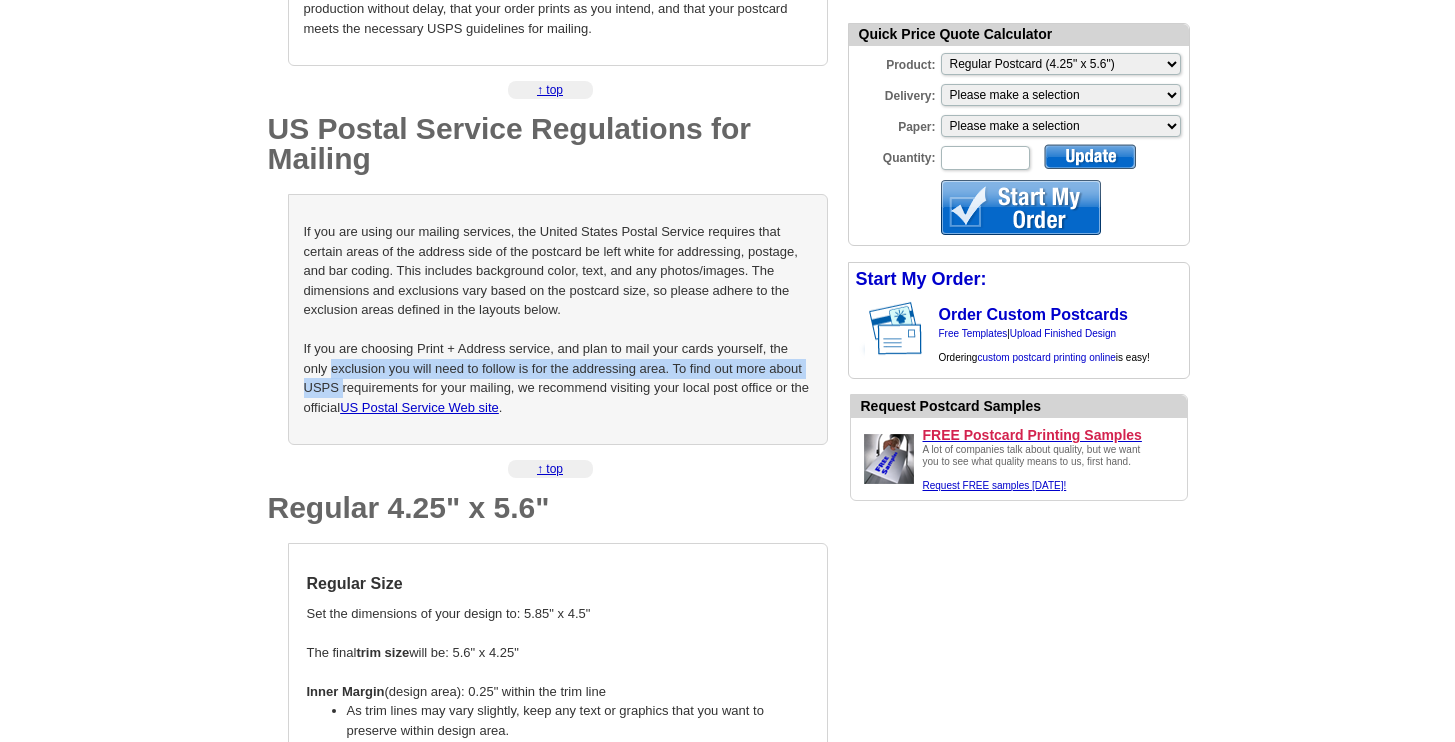 drag, startPoint x: 304, startPoint y: 391, endPoint x: 301, endPoint y: 371, distance: 20.22375 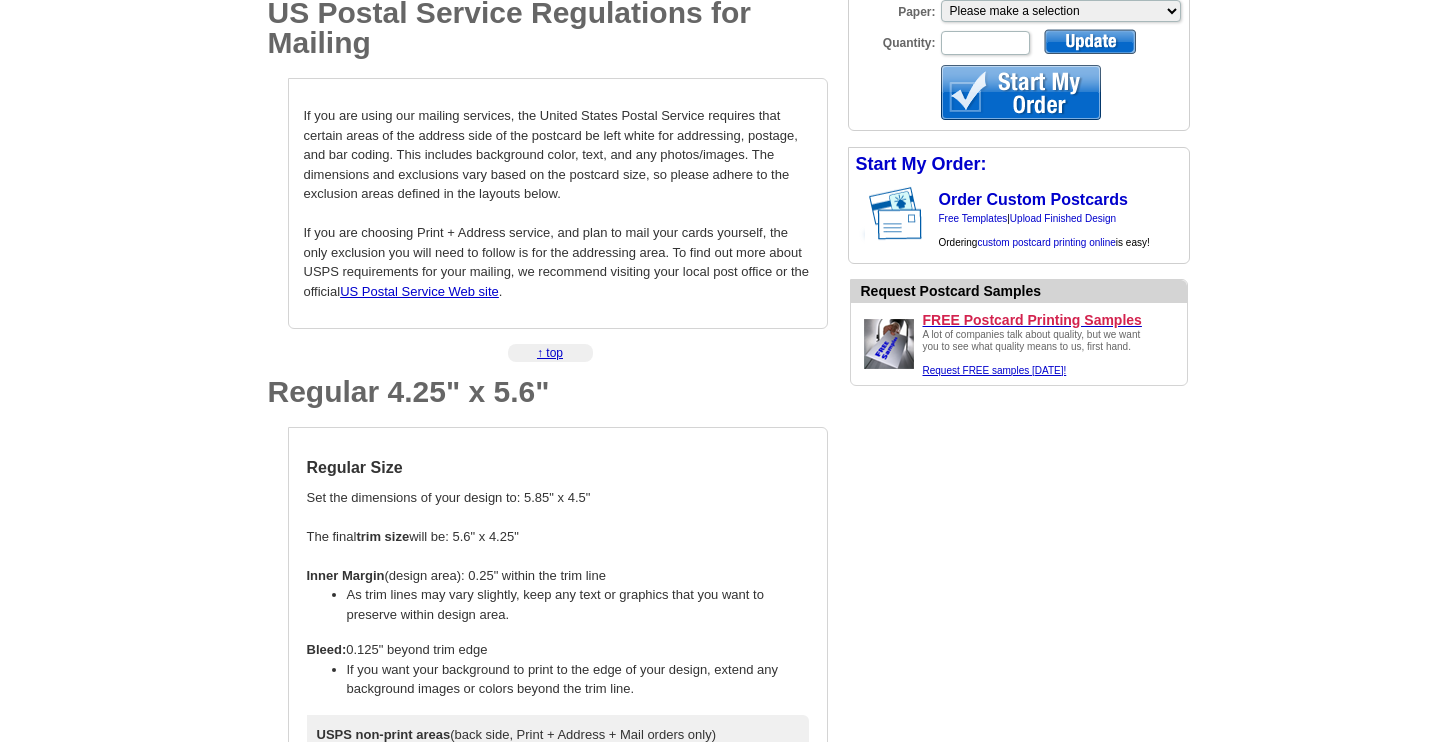 scroll, scrollTop: 776, scrollLeft: 0, axis: vertical 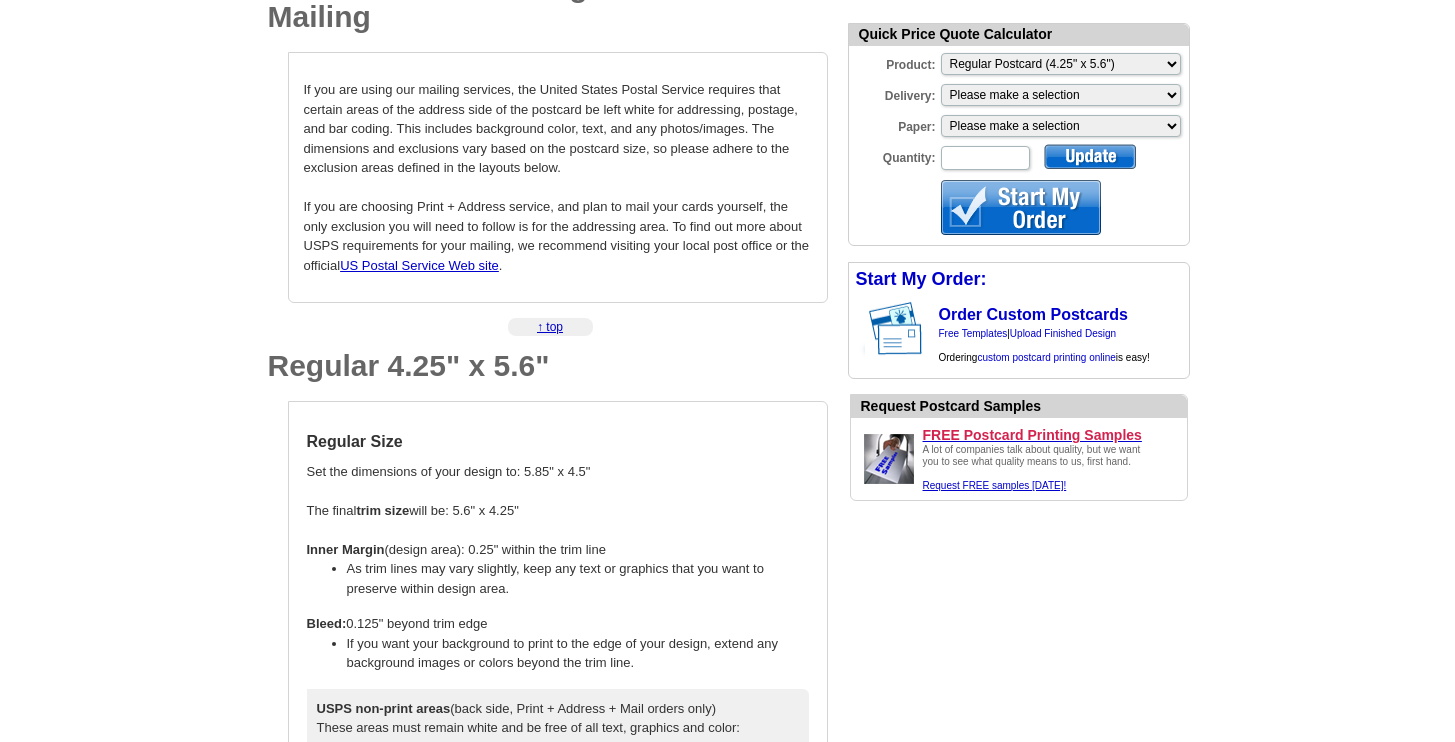 click on "expresscopy.com  >  Getting Started   > Postcard Print & Postal Specs
Postcard Specifications and Postcard Postal Regulations
Tell me about:  Files Regulations
Regular Jumbo Block Panoramic Giant
Preparing Your Files
If you have not already done so, please review our guide to  Preparing Your Files  for acceptable file types and file specifications. This page covers important terminology and file setup, including:
Bleeds, inner margins and trim size
CMYK color and color matching standards
Image resolution and dpi
Embedded fonts and linked files
Copyrighted images and other content
PDF and printed proofs
↑ top
US Postal Service Regulations for Mailing
US Postal Service Web site .
↑ top
Regular 4.25" x 5.6"" at bounding box center [727, 2287] 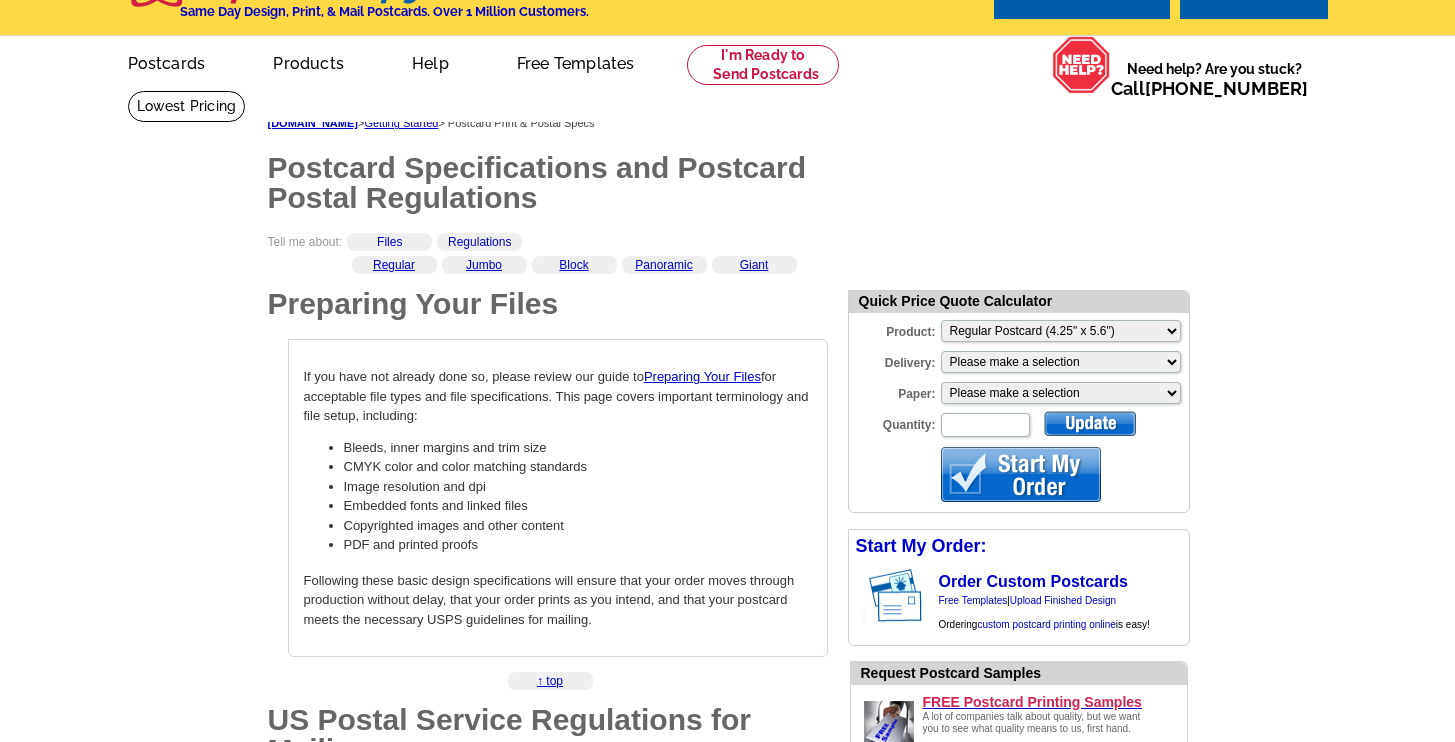 scroll, scrollTop: 0, scrollLeft: 0, axis: both 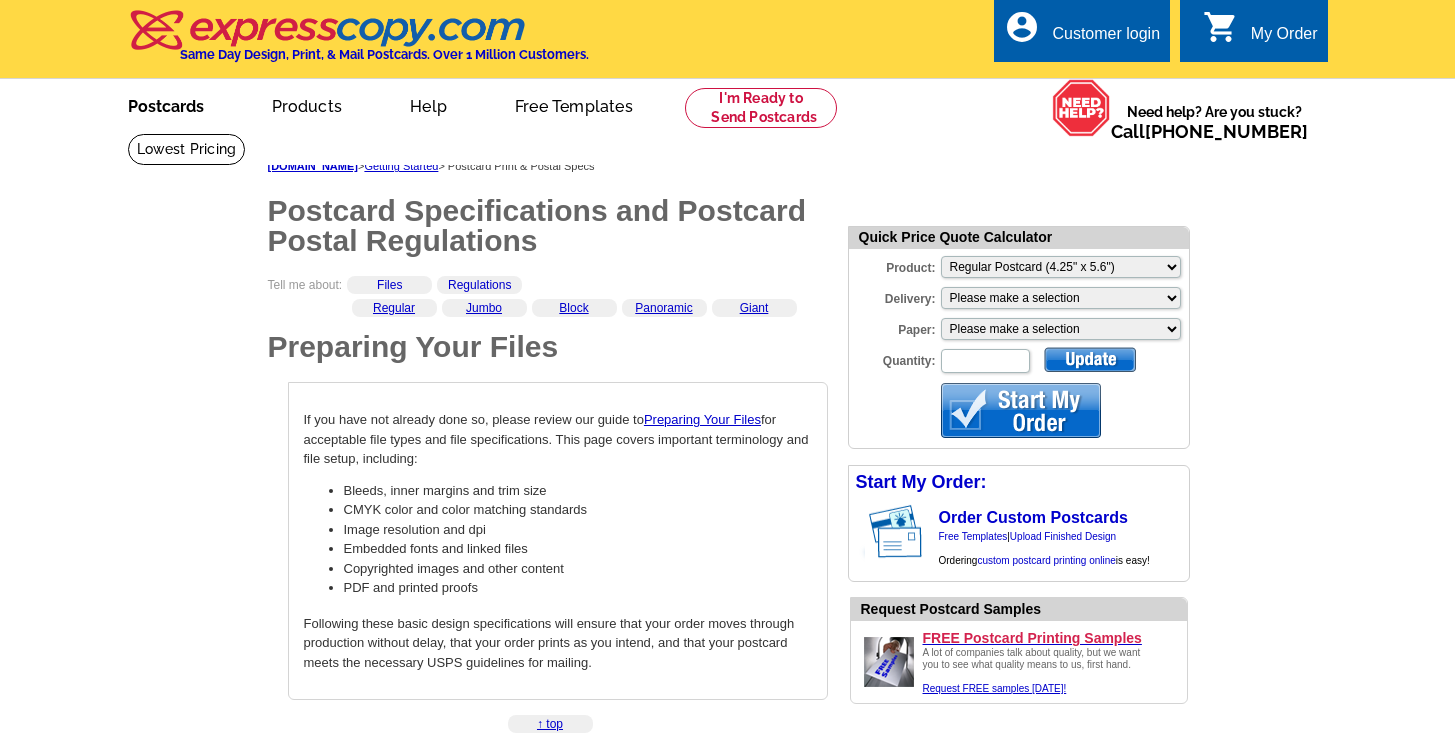 click on "Postcards" at bounding box center [166, 104] 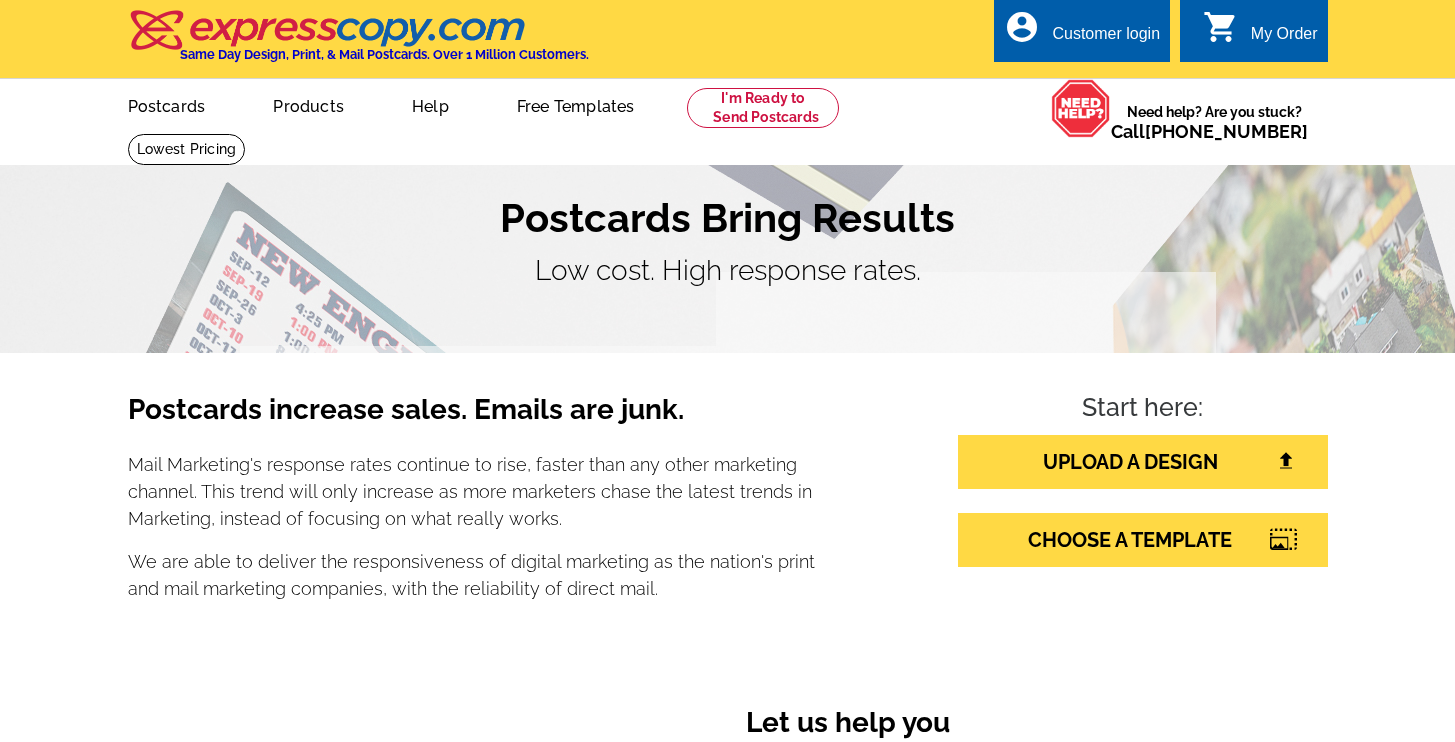 scroll, scrollTop: 369, scrollLeft: 0, axis: vertical 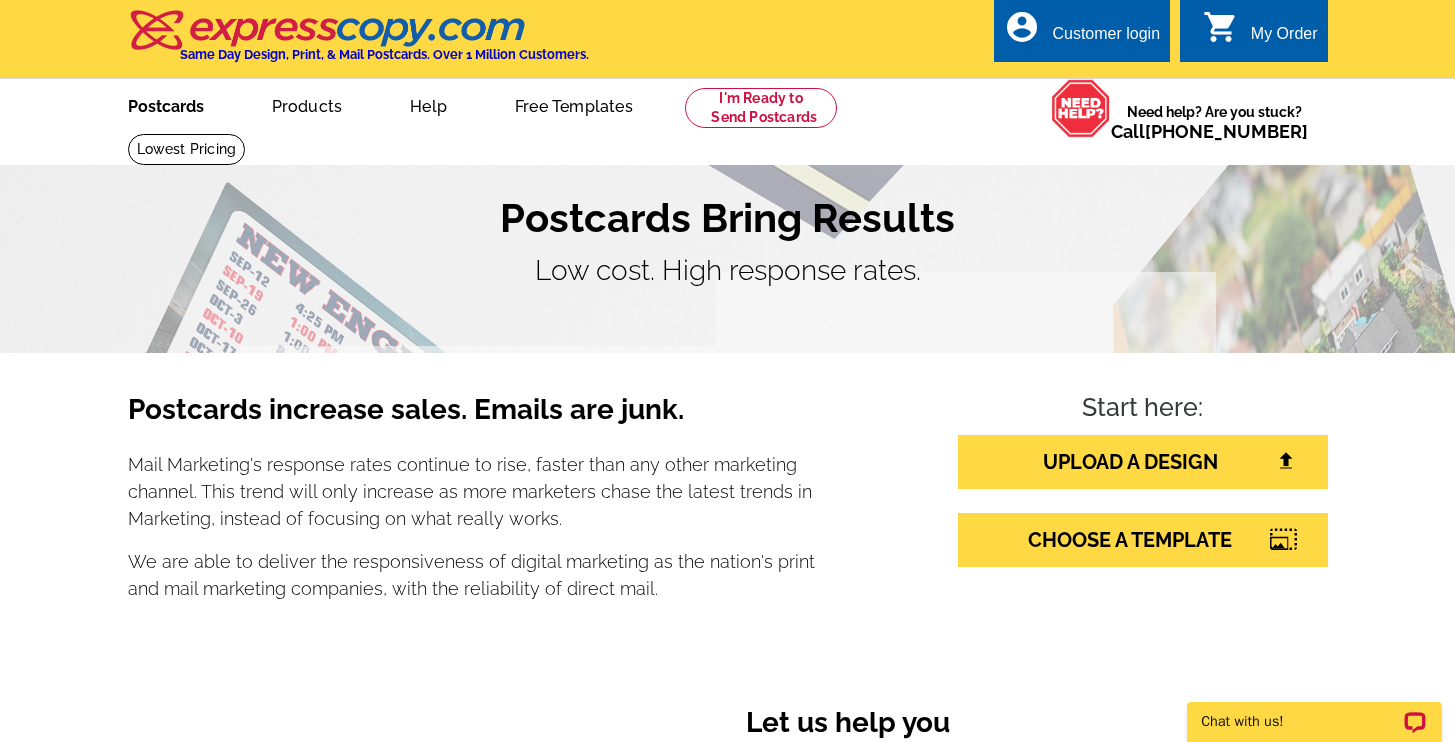 click on "Postcards" at bounding box center (166, 104) 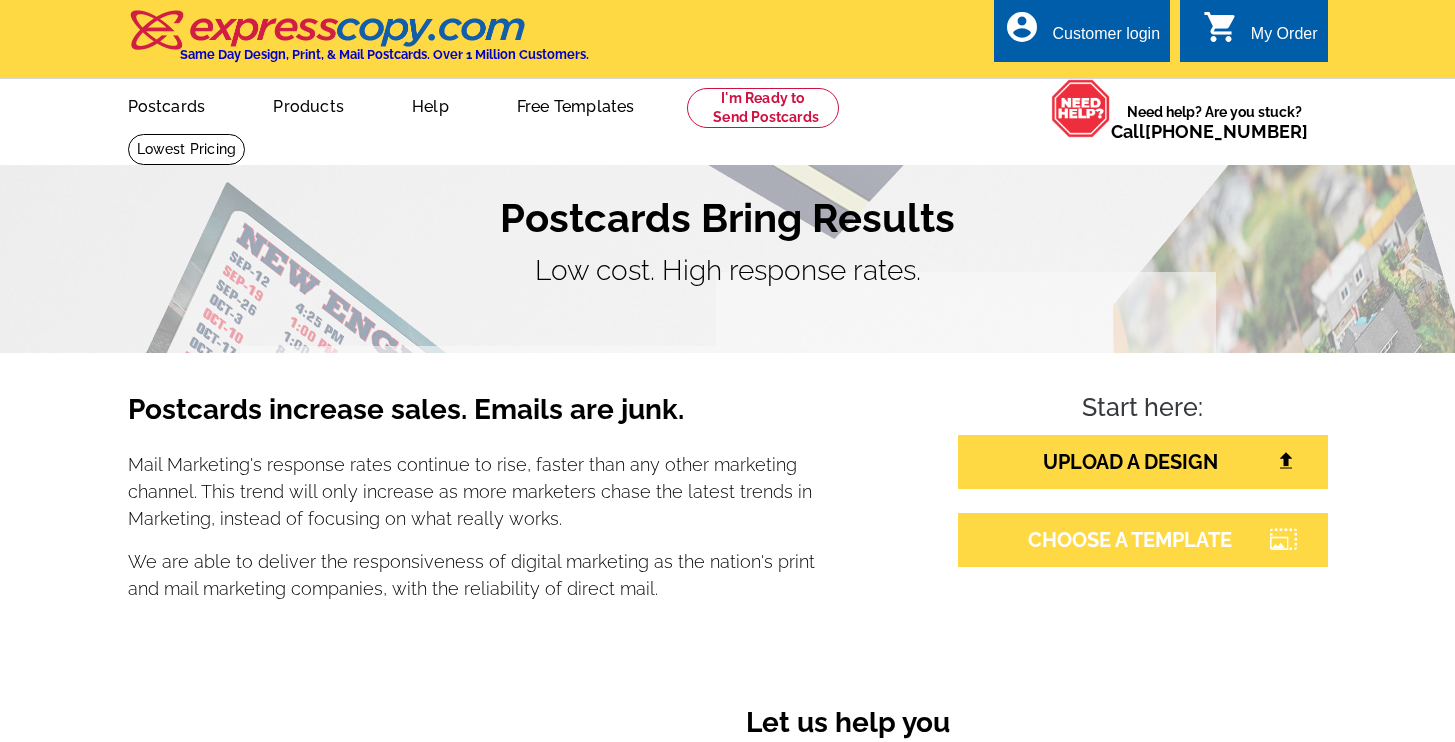 scroll, scrollTop: 0, scrollLeft: 0, axis: both 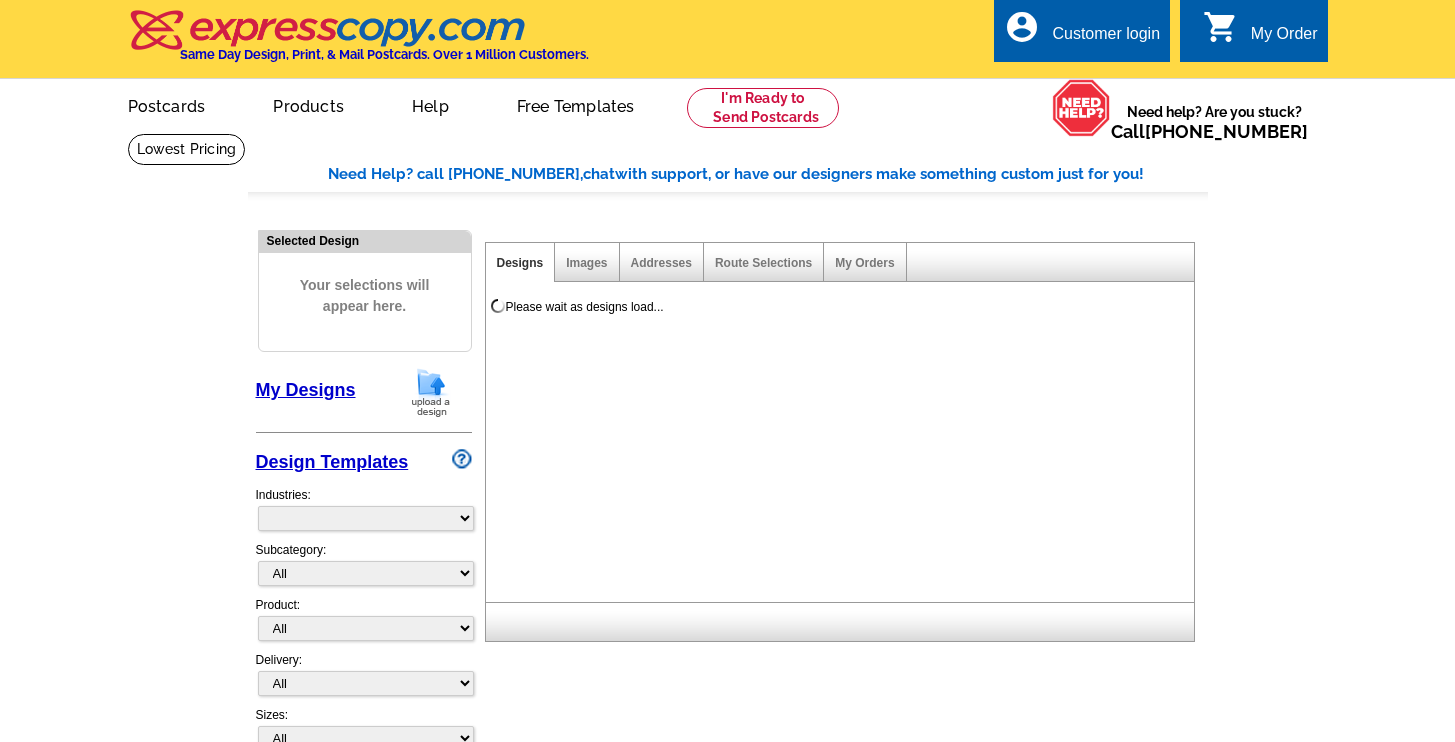 select on "785" 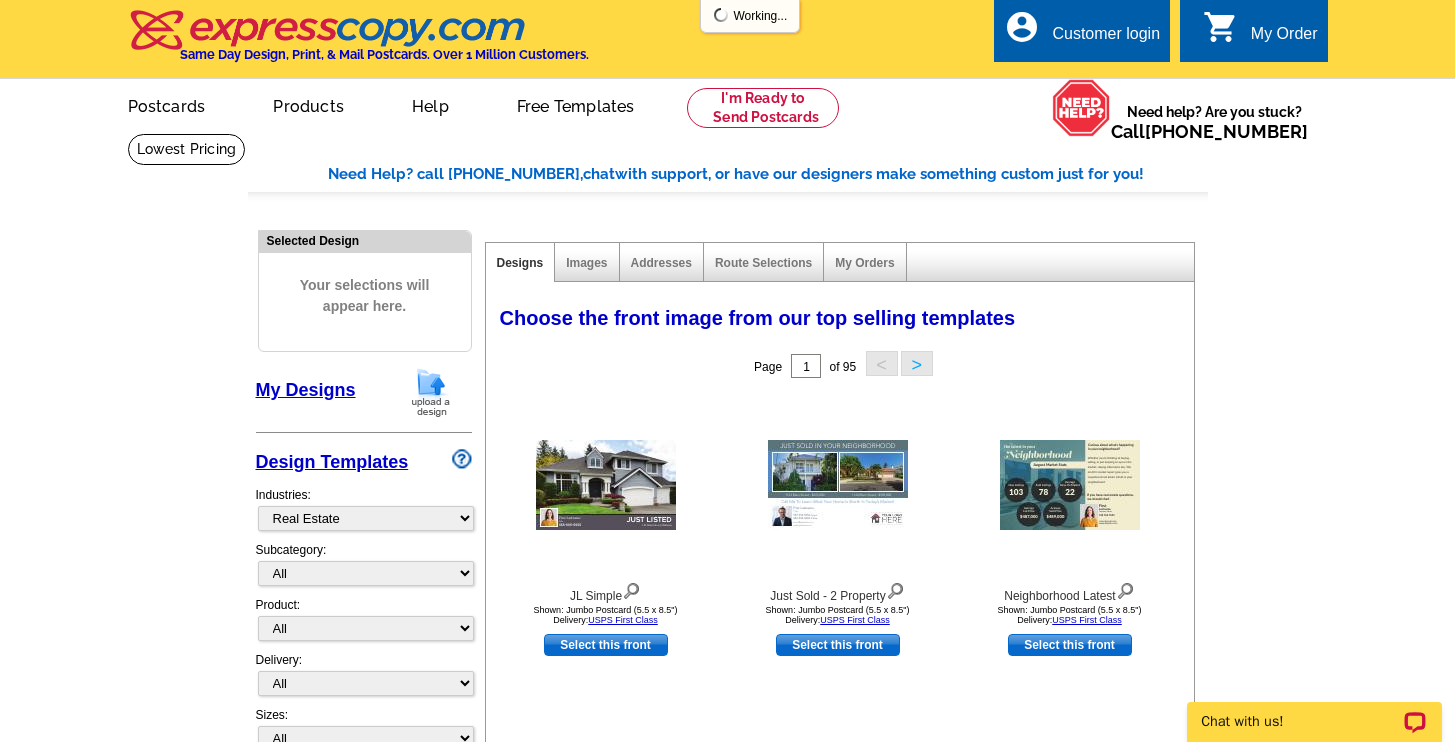 scroll, scrollTop: 0, scrollLeft: 0, axis: both 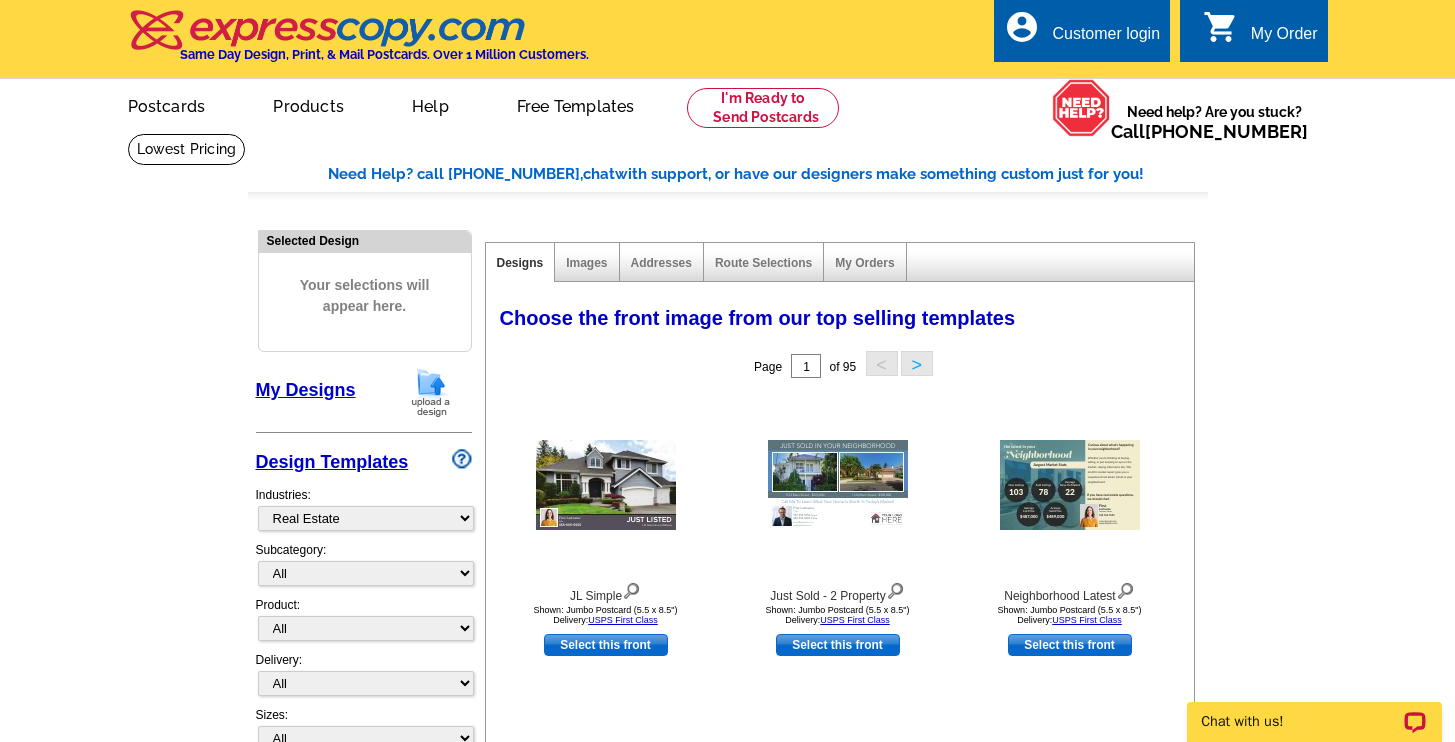click on "Addresses" at bounding box center (662, 262) 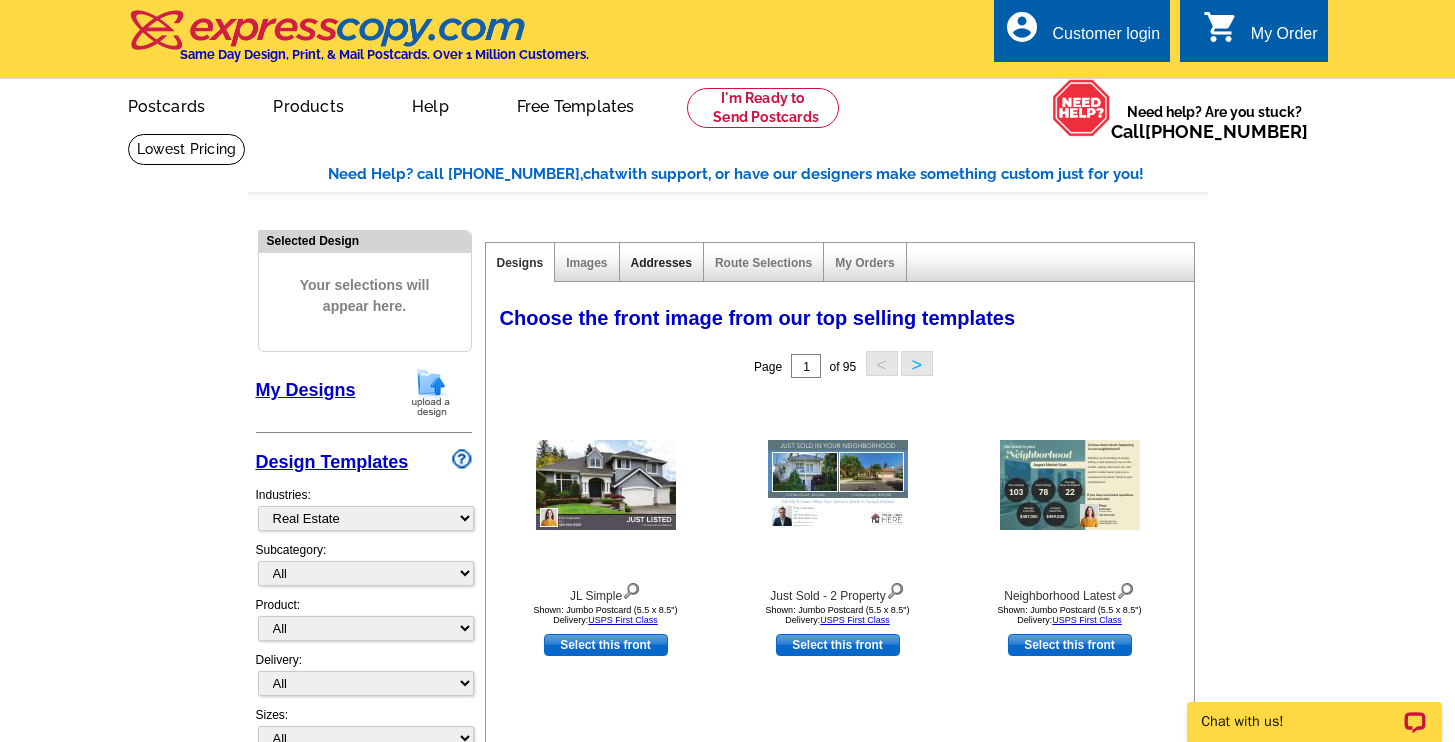 click on "Addresses" at bounding box center [661, 263] 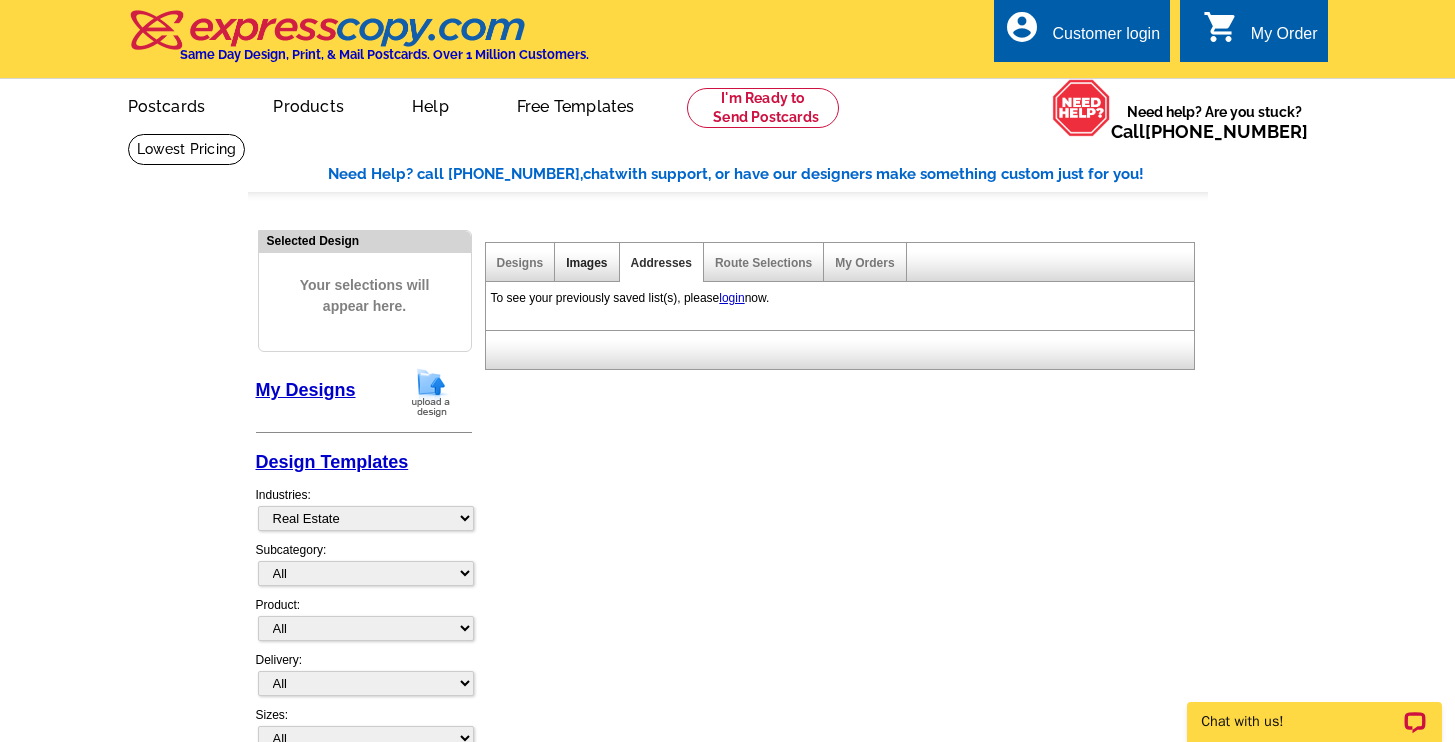 click on "Images" at bounding box center [586, 263] 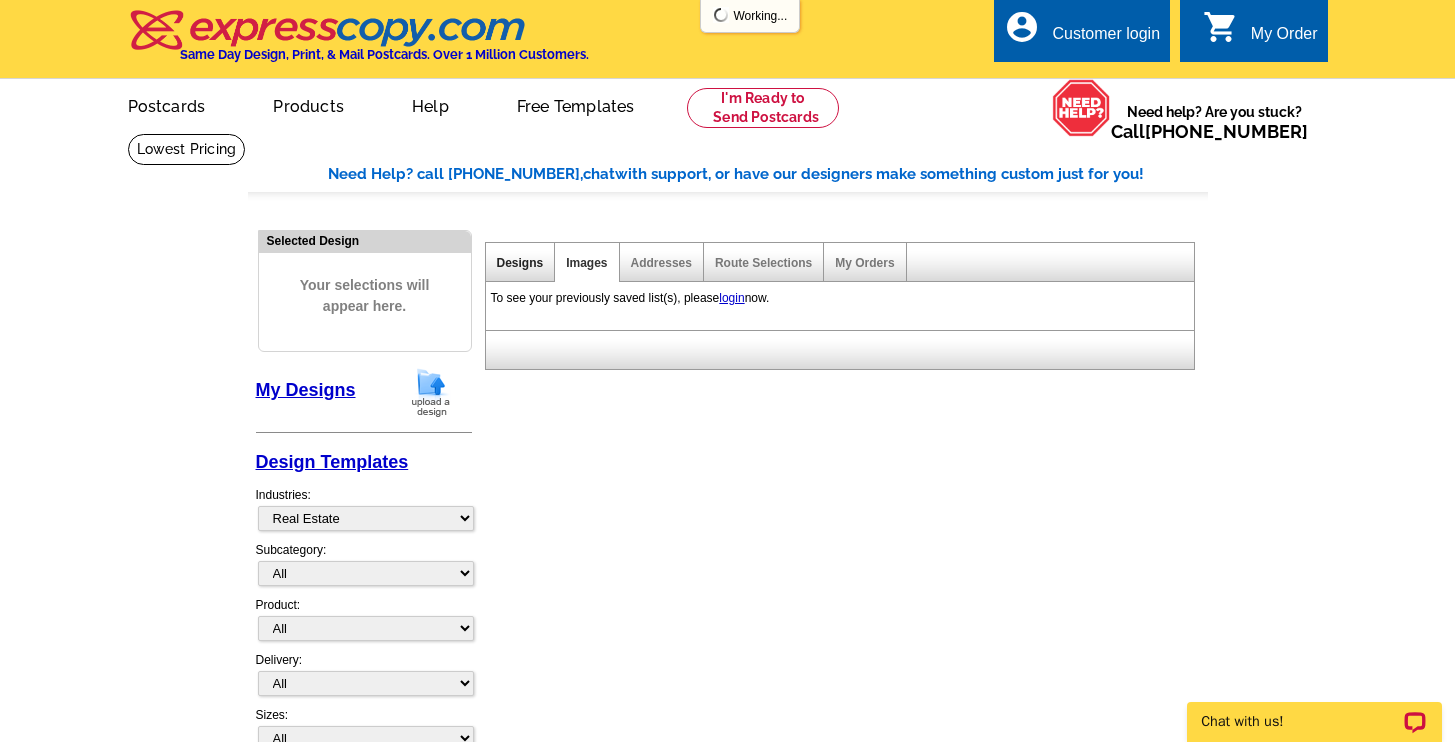 click on "Designs" at bounding box center (520, 263) 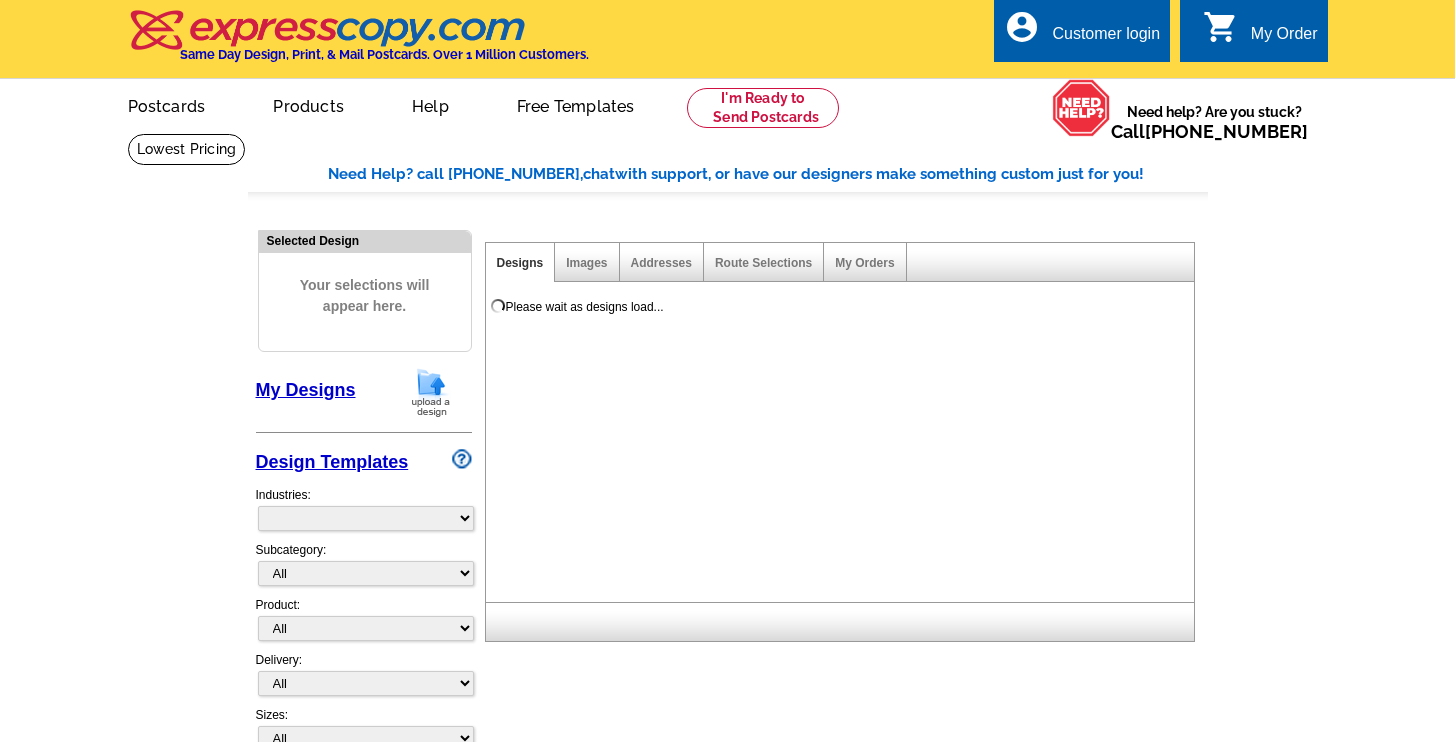 scroll, scrollTop: 0, scrollLeft: 0, axis: both 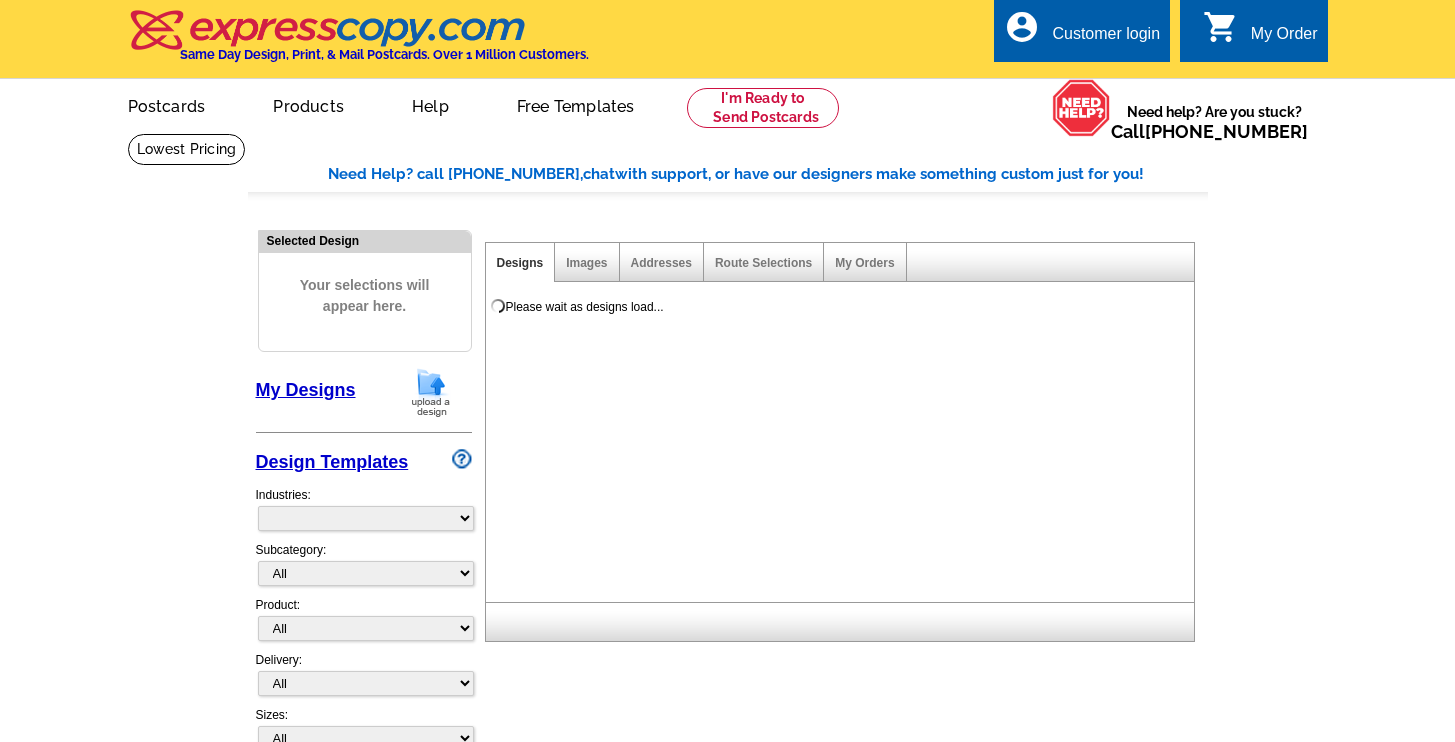 select on "785" 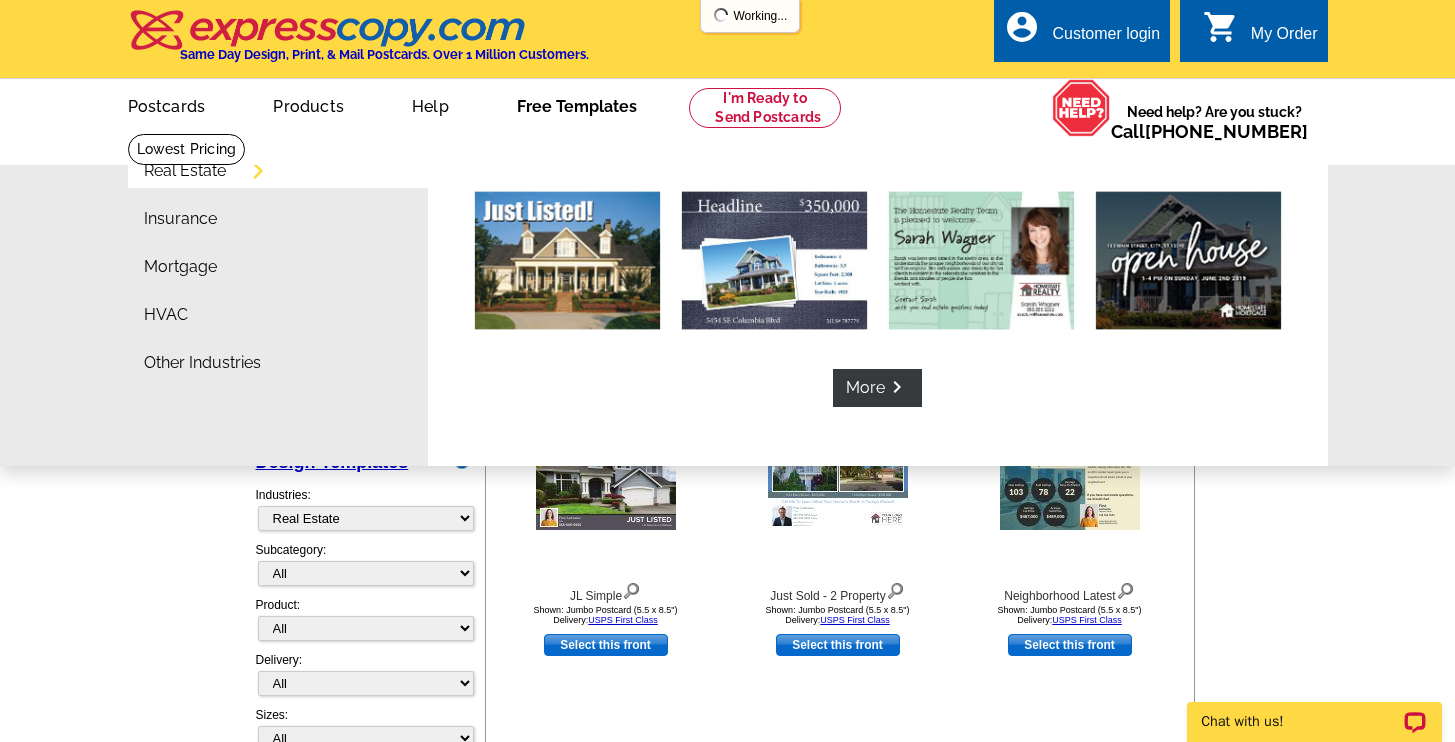 scroll, scrollTop: 0, scrollLeft: 0, axis: both 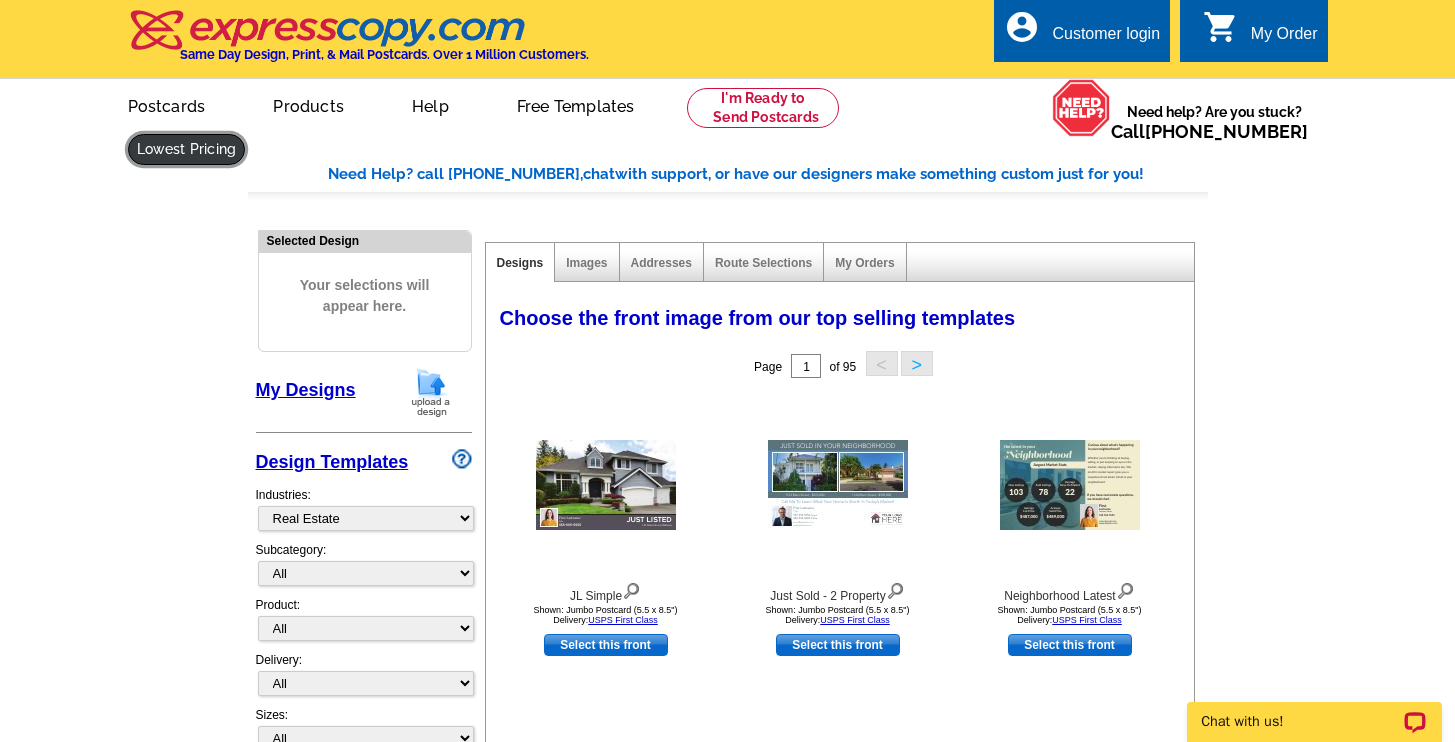 click at bounding box center [187, 149] 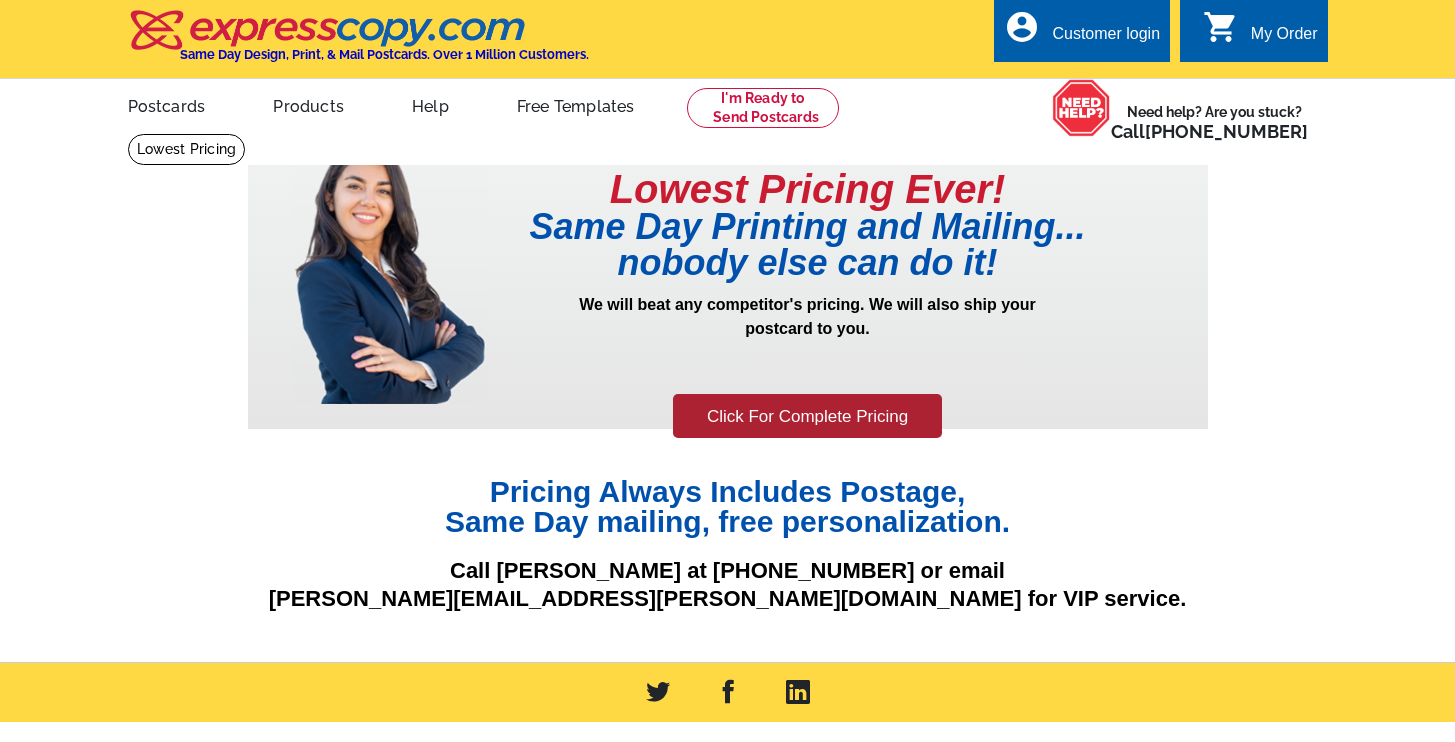 scroll, scrollTop: 0, scrollLeft: 0, axis: both 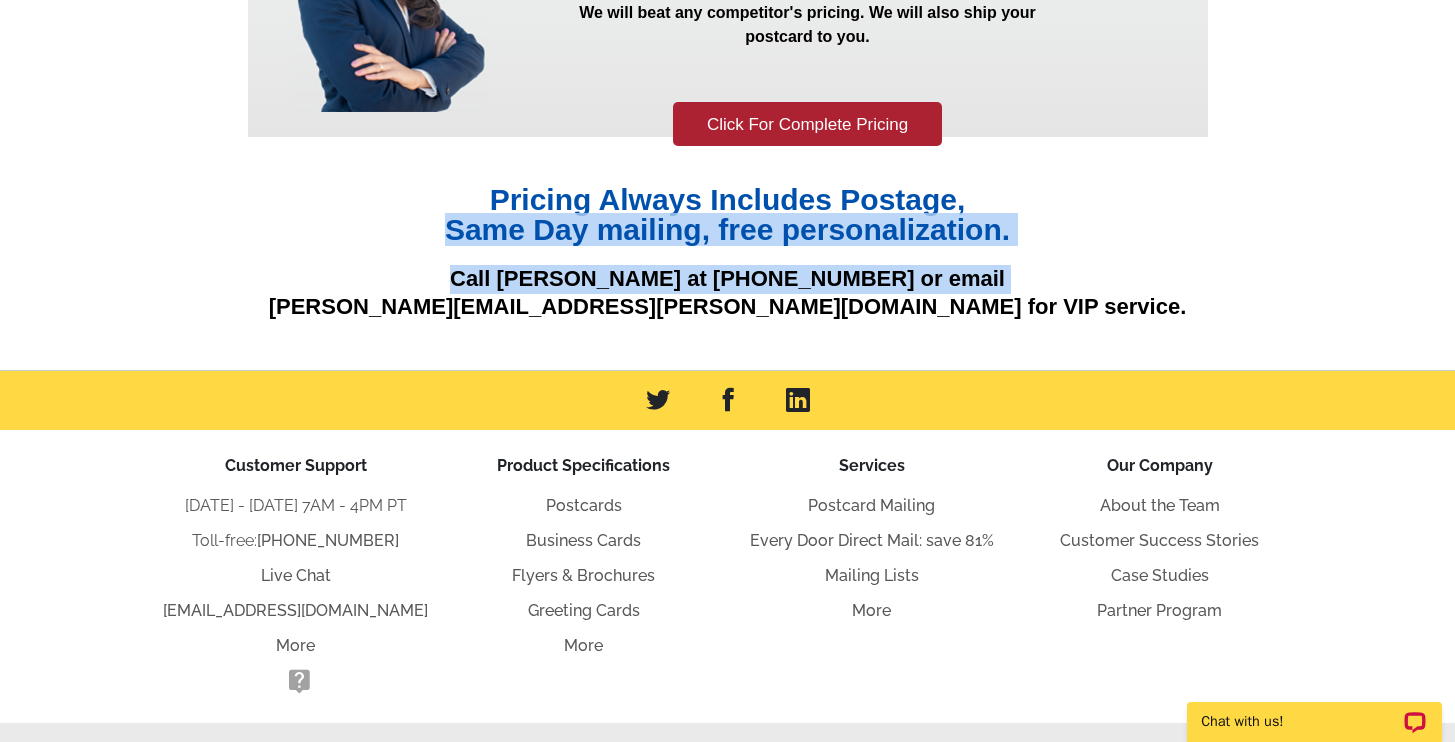 drag, startPoint x: 424, startPoint y: 227, endPoint x: 417, endPoint y: 309, distance: 82.29824 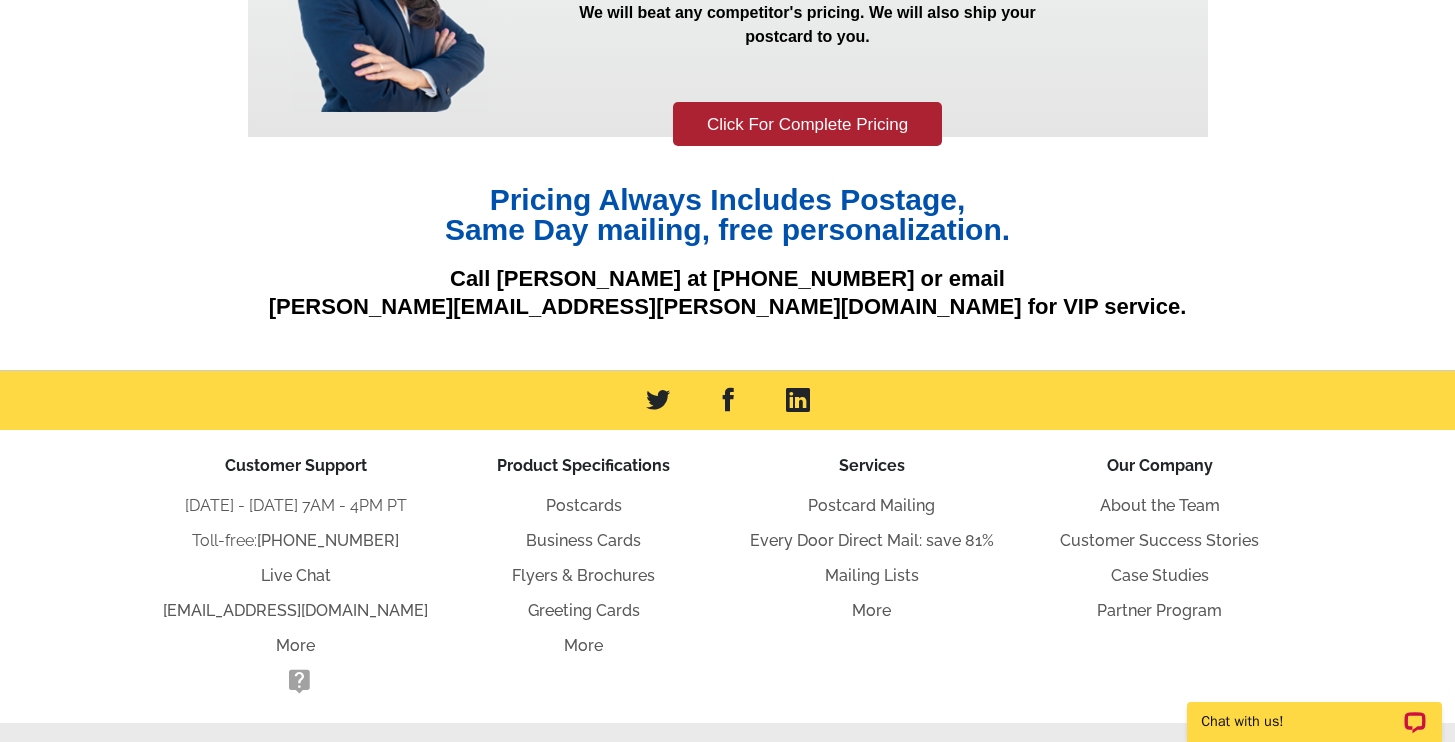scroll, scrollTop: 288, scrollLeft: 0, axis: vertical 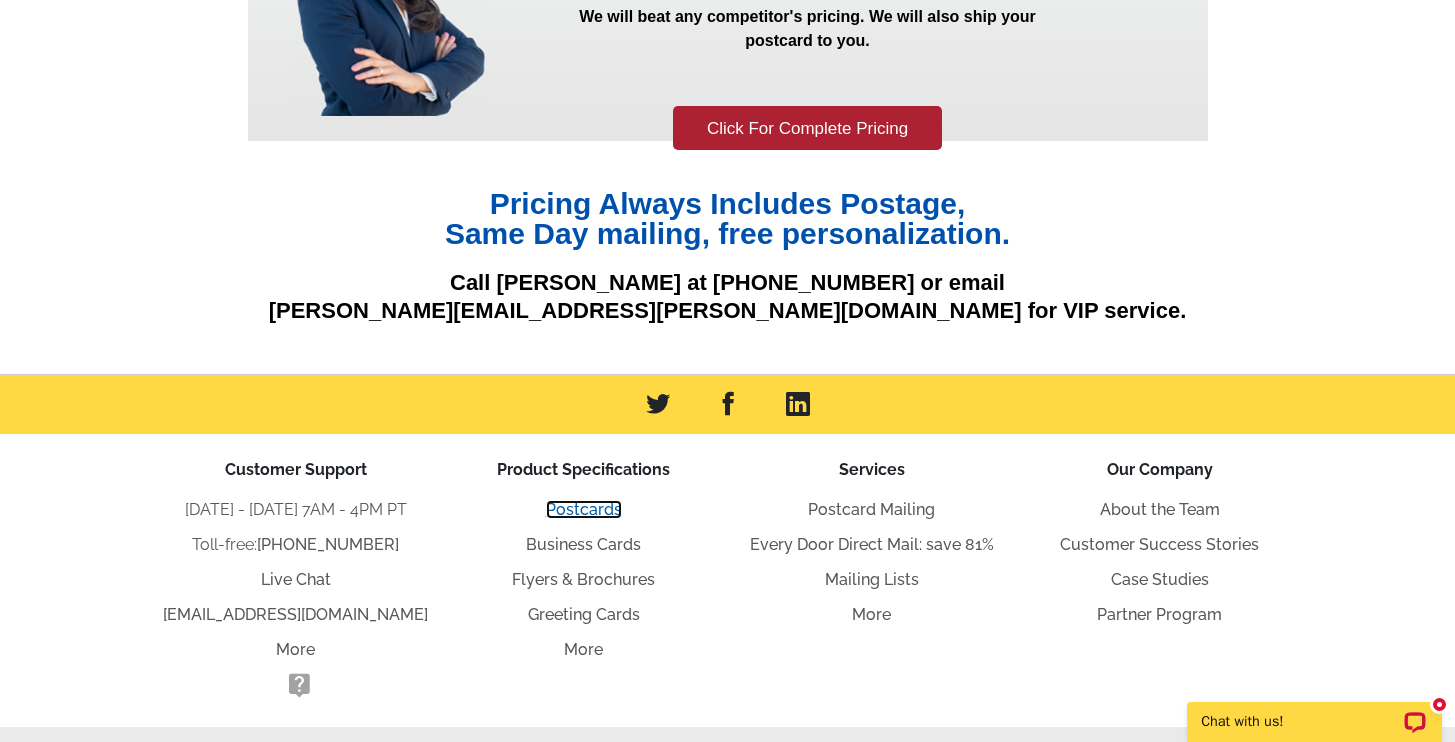 click on "Postcards" at bounding box center (584, 509) 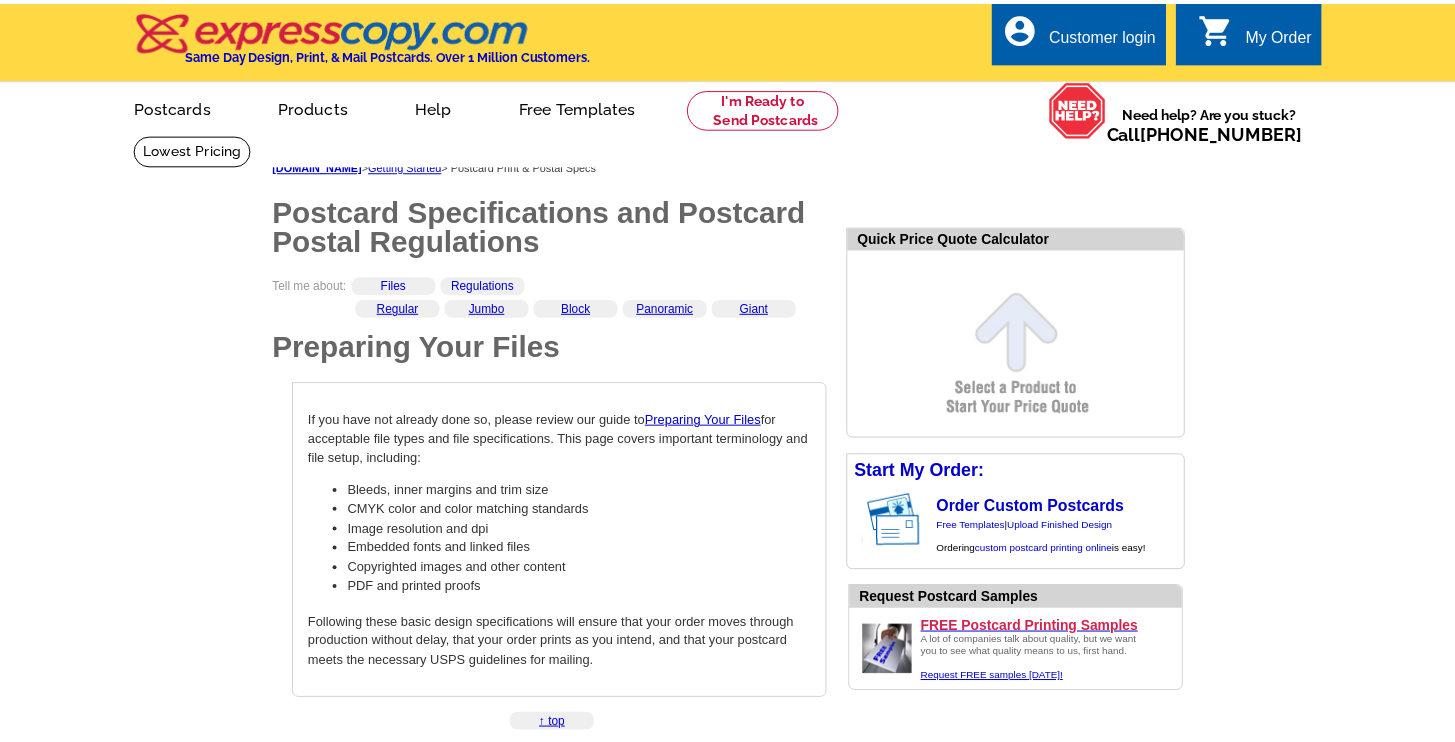 scroll, scrollTop: 0, scrollLeft: 0, axis: both 